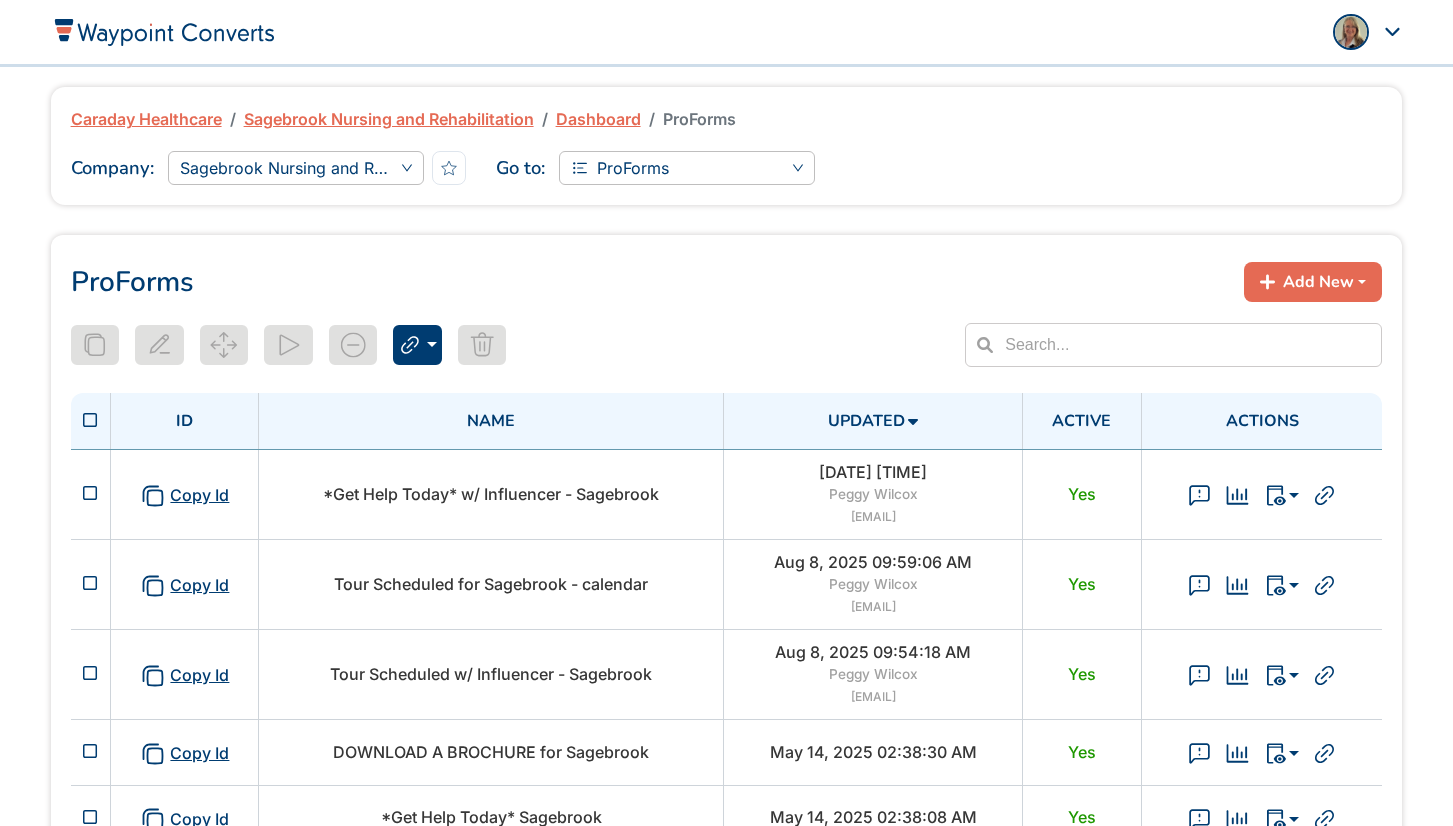 scroll, scrollTop: 0, scrollLeft: 0, axis: both 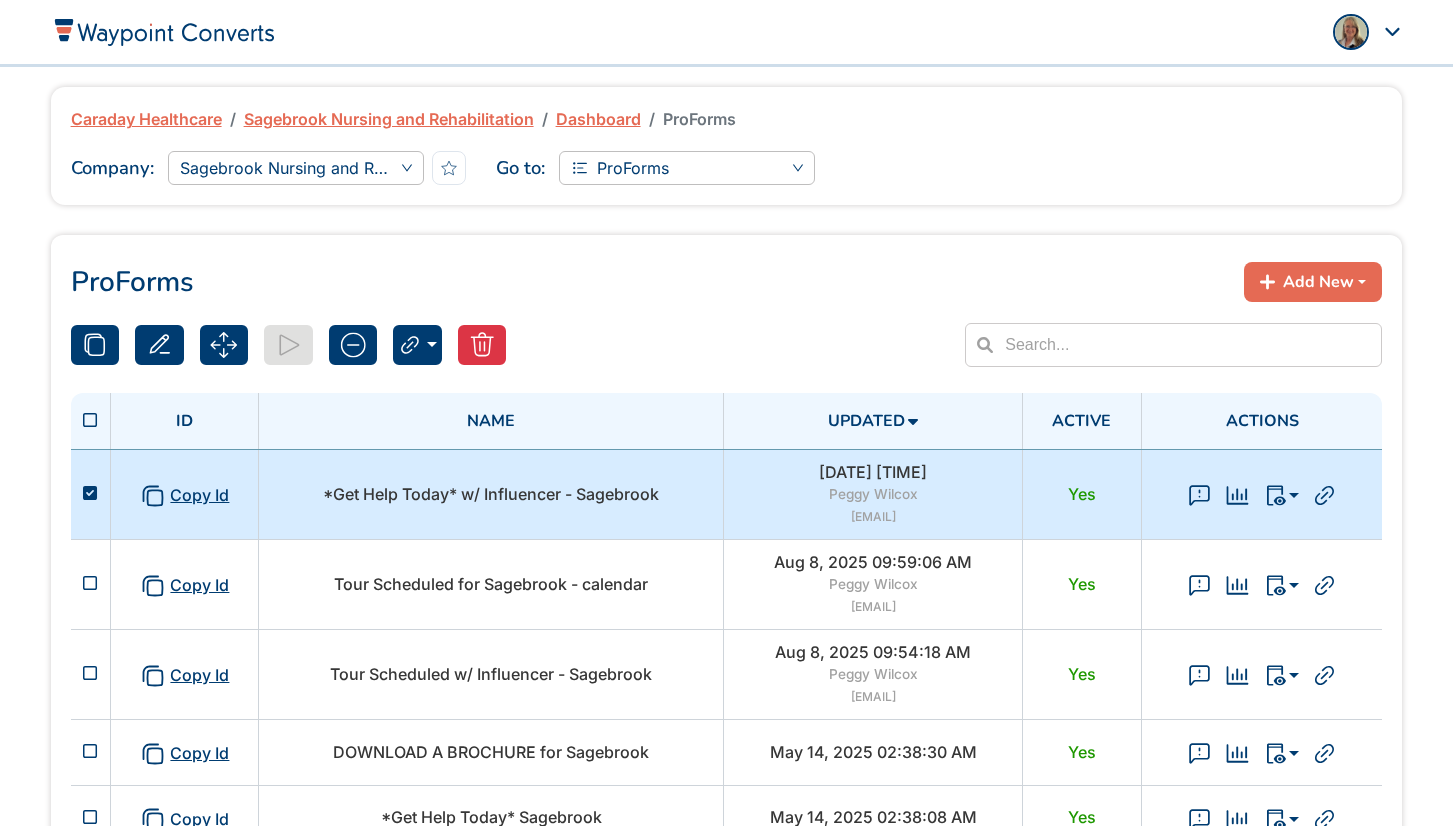 click on "*Get Help Today* w/ Influencer - Sagebrook" at bounding box center (491, 494) 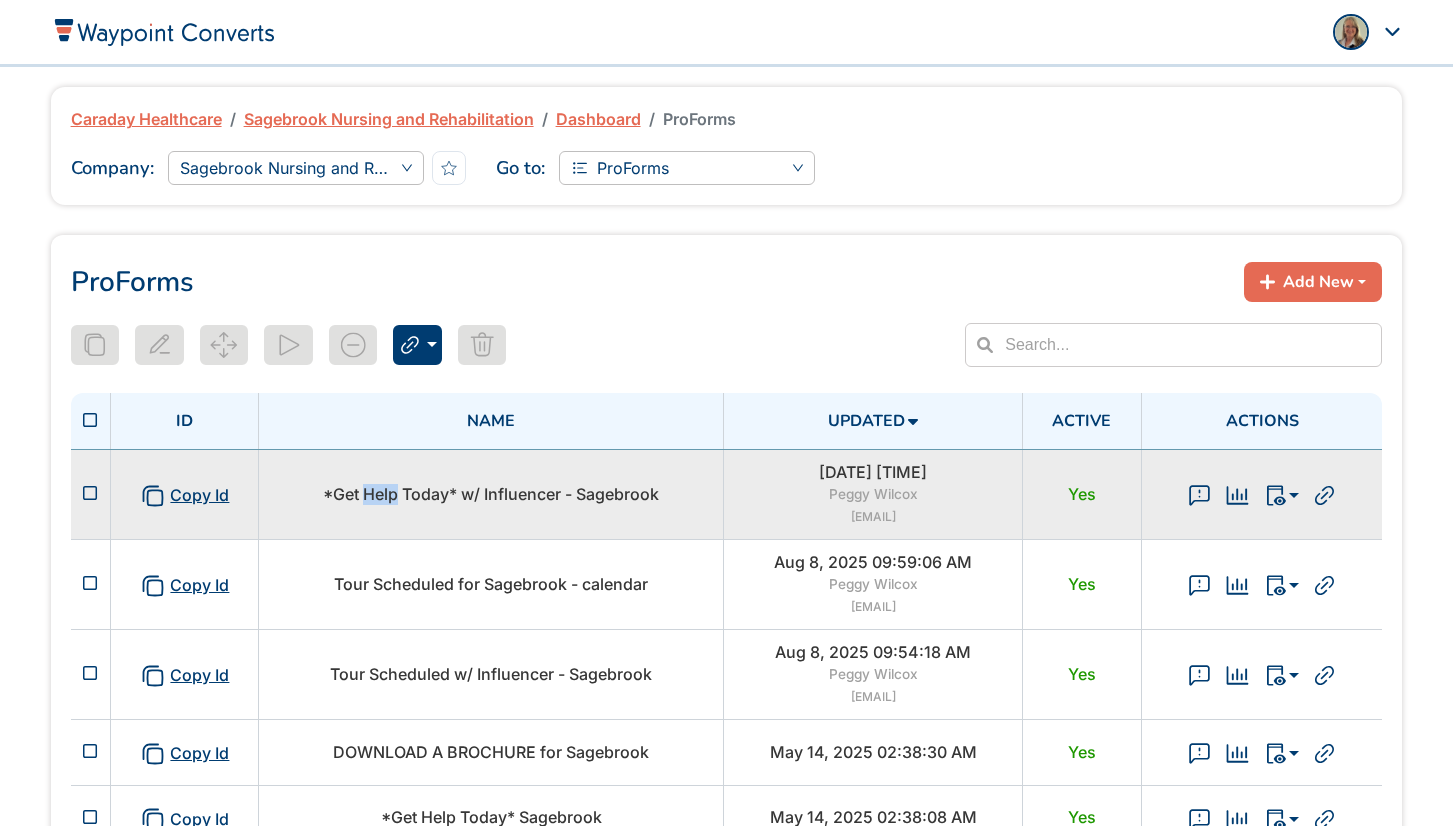 click on "*Get Help Today* w/ Influencer - Sagebrook" at bounding box center [491, 494] 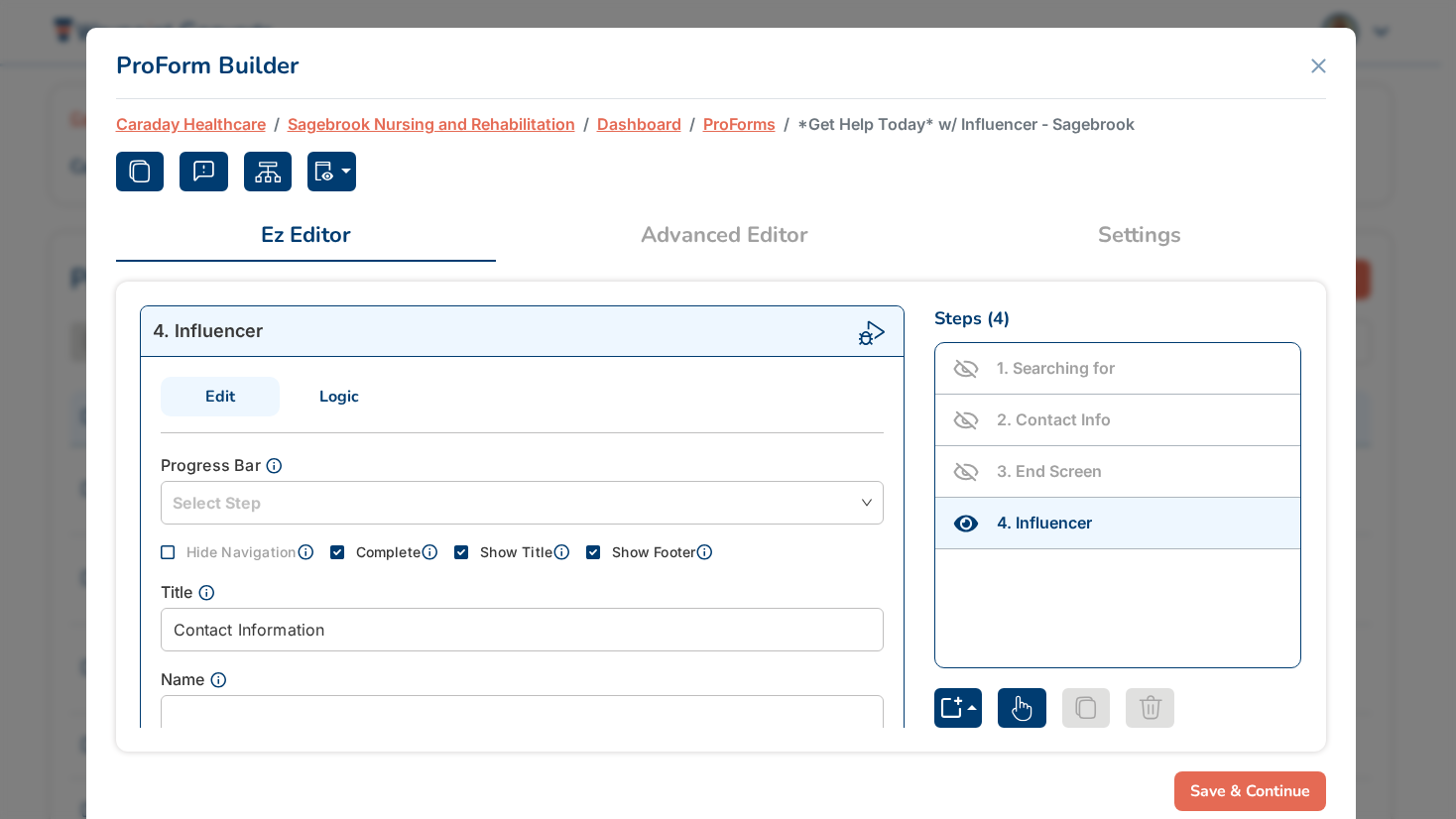 click on "ProForms" at bounding box center (739, 124) 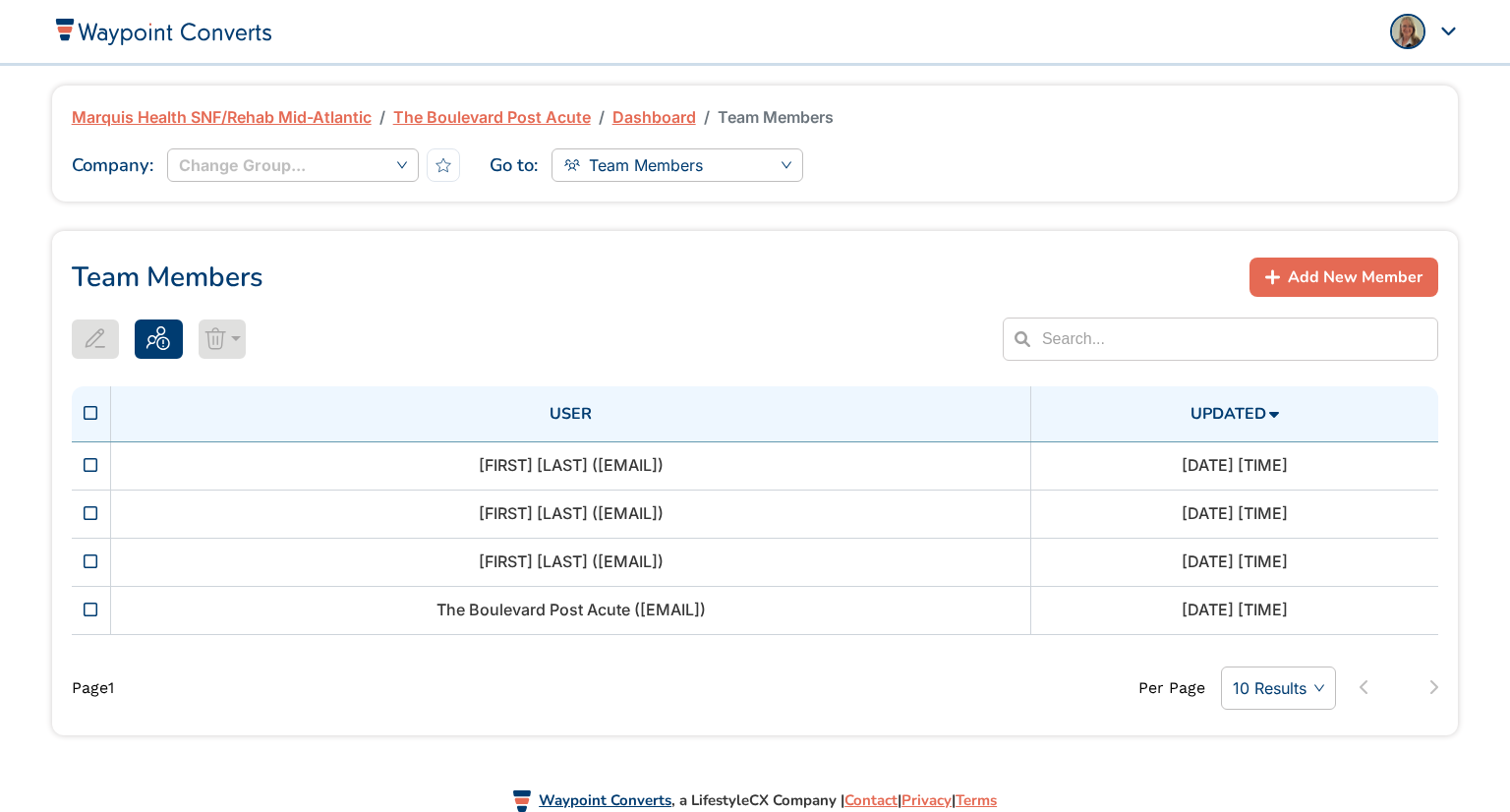 scroll, scrollTop: 0, scrollLeft: 0, axis: both 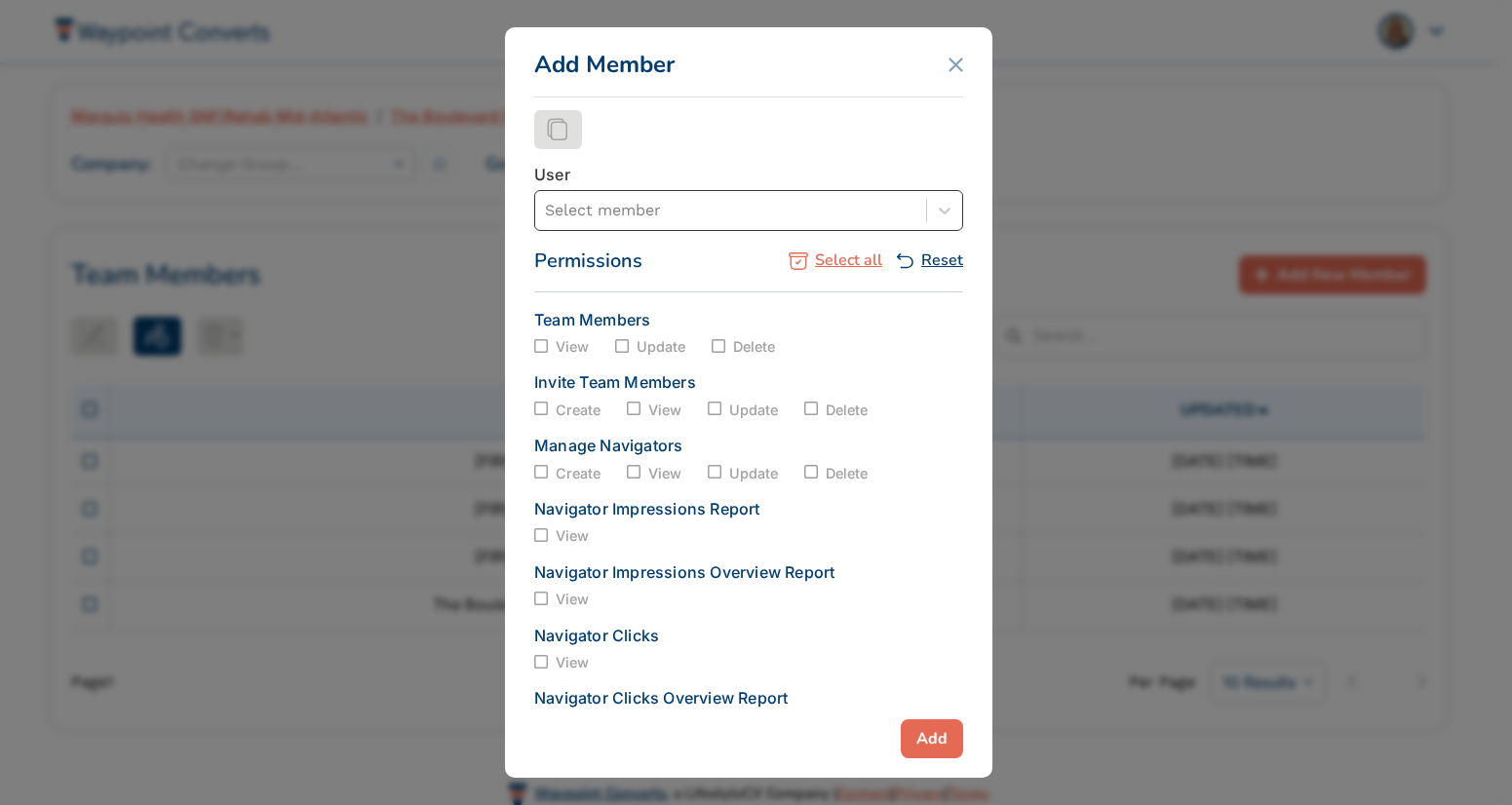click at bounding box center [730, 211] 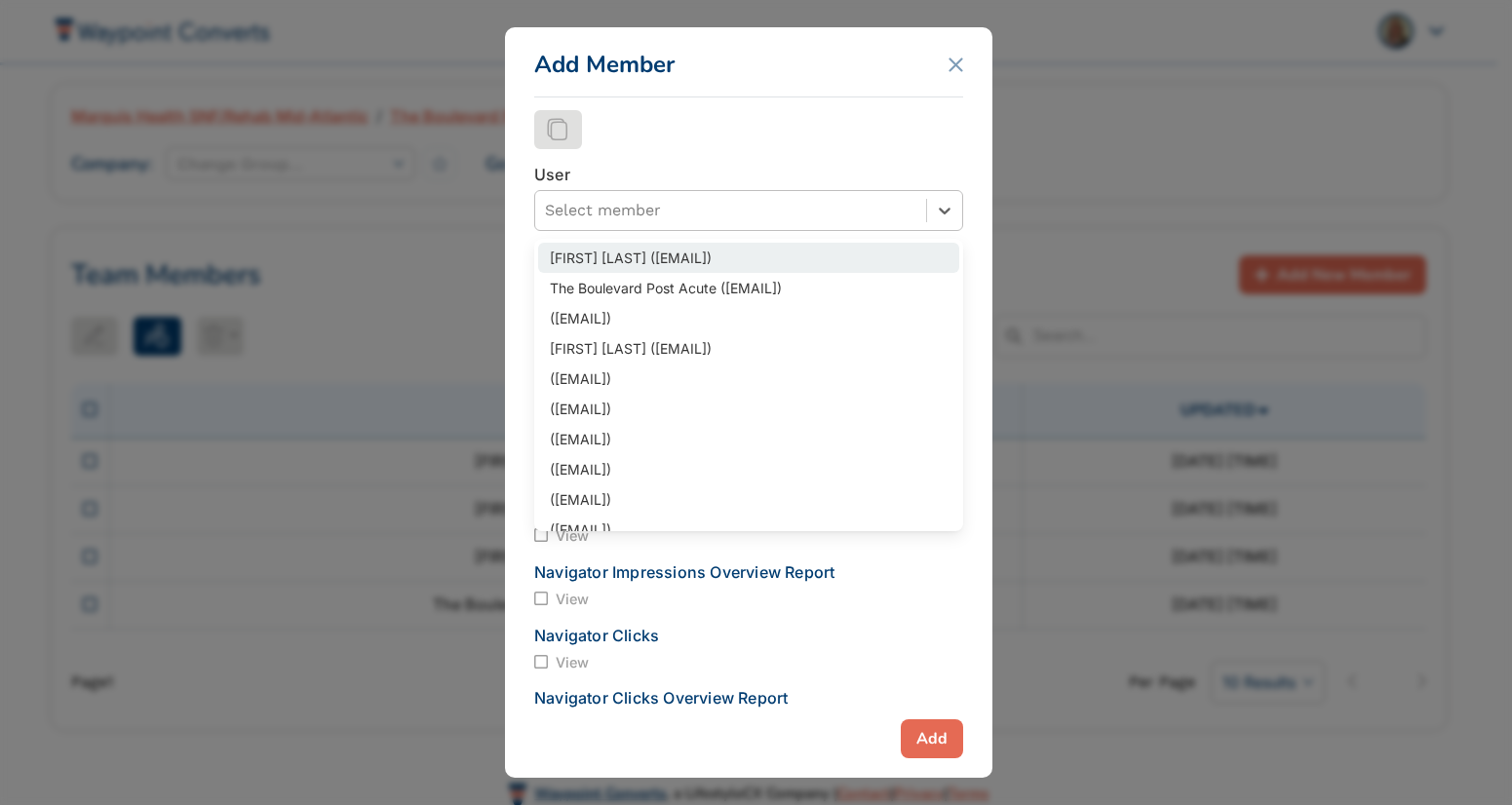 click on "Aaron Rebuck (ARebuck@boulevardrehabhc.com)" at bounding box center (749, 257) 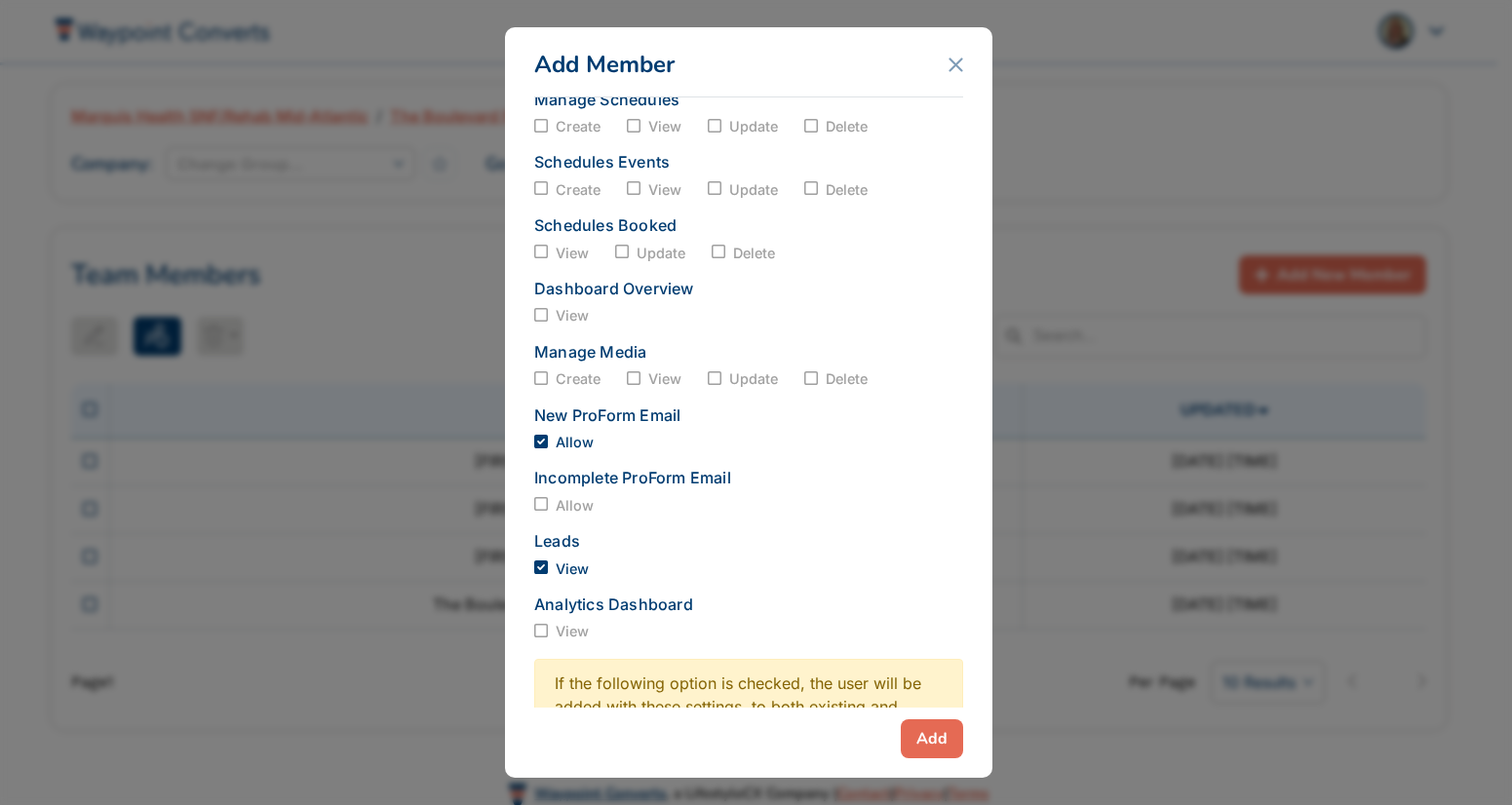 scroll, scrollTop: 1082, scrollLeft: 0, axis: vertical 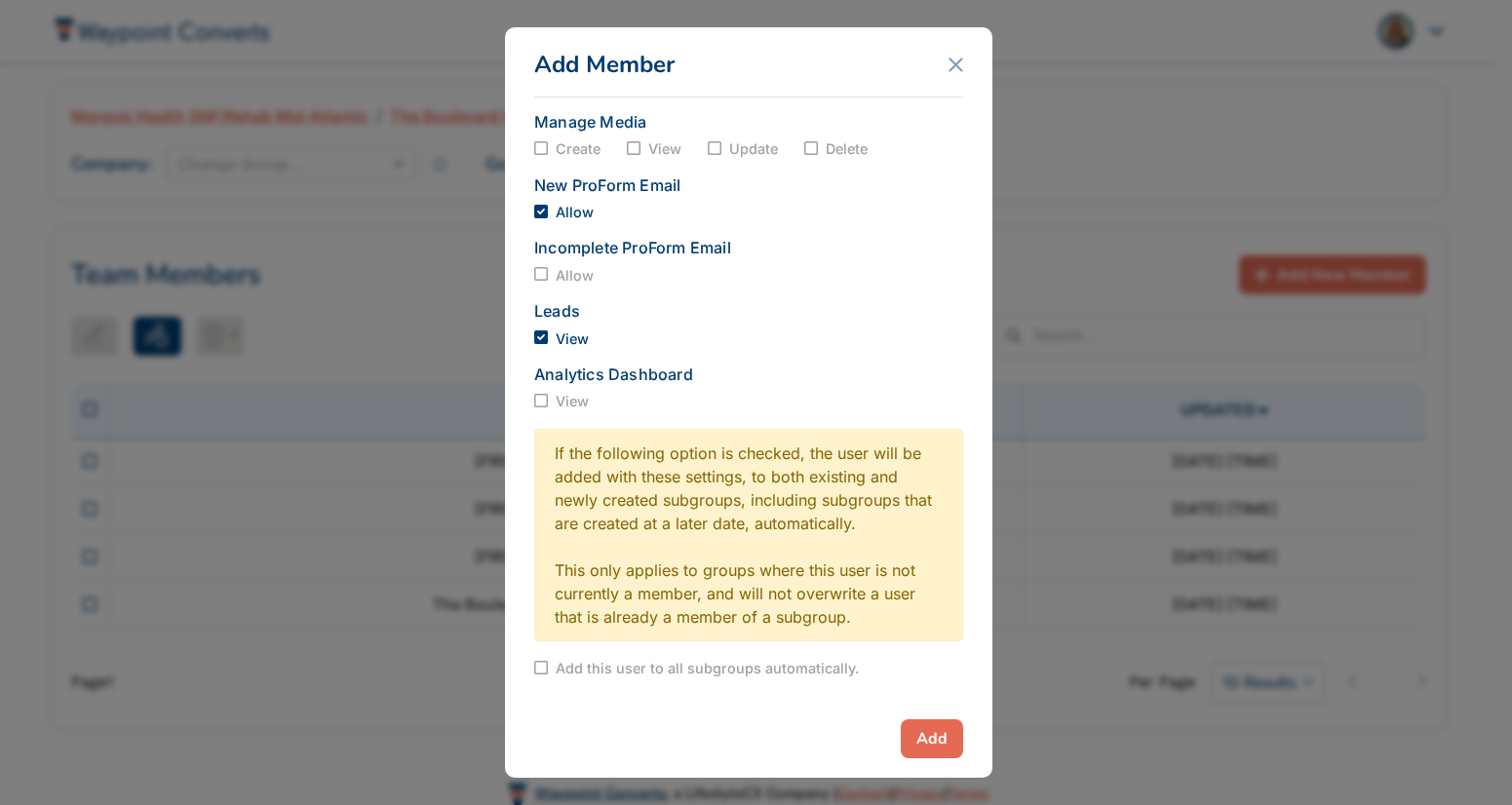 click on "Allow" at bounding box center (563, 275) 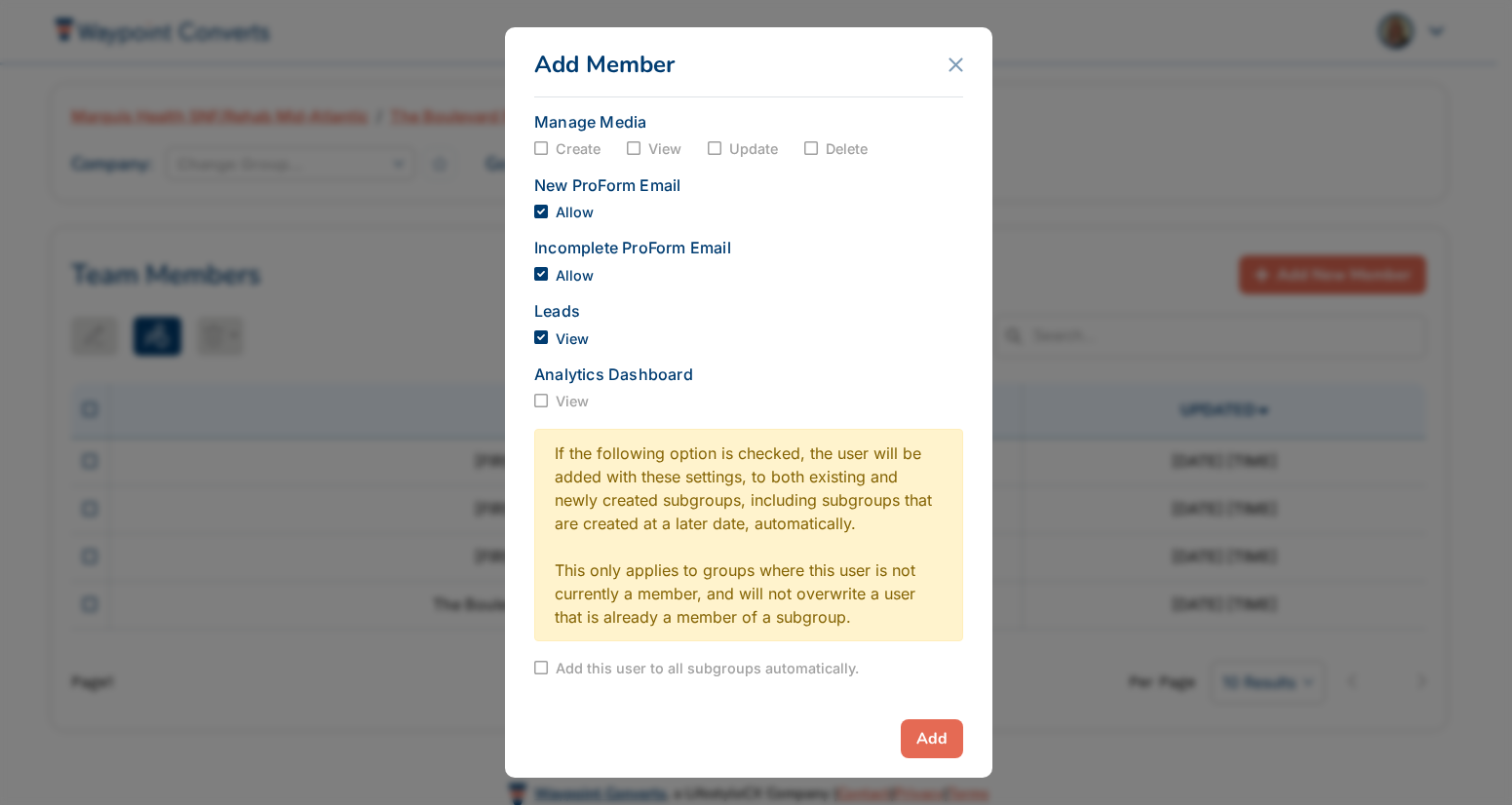 click on "Add" at bounding box center (932, 739) 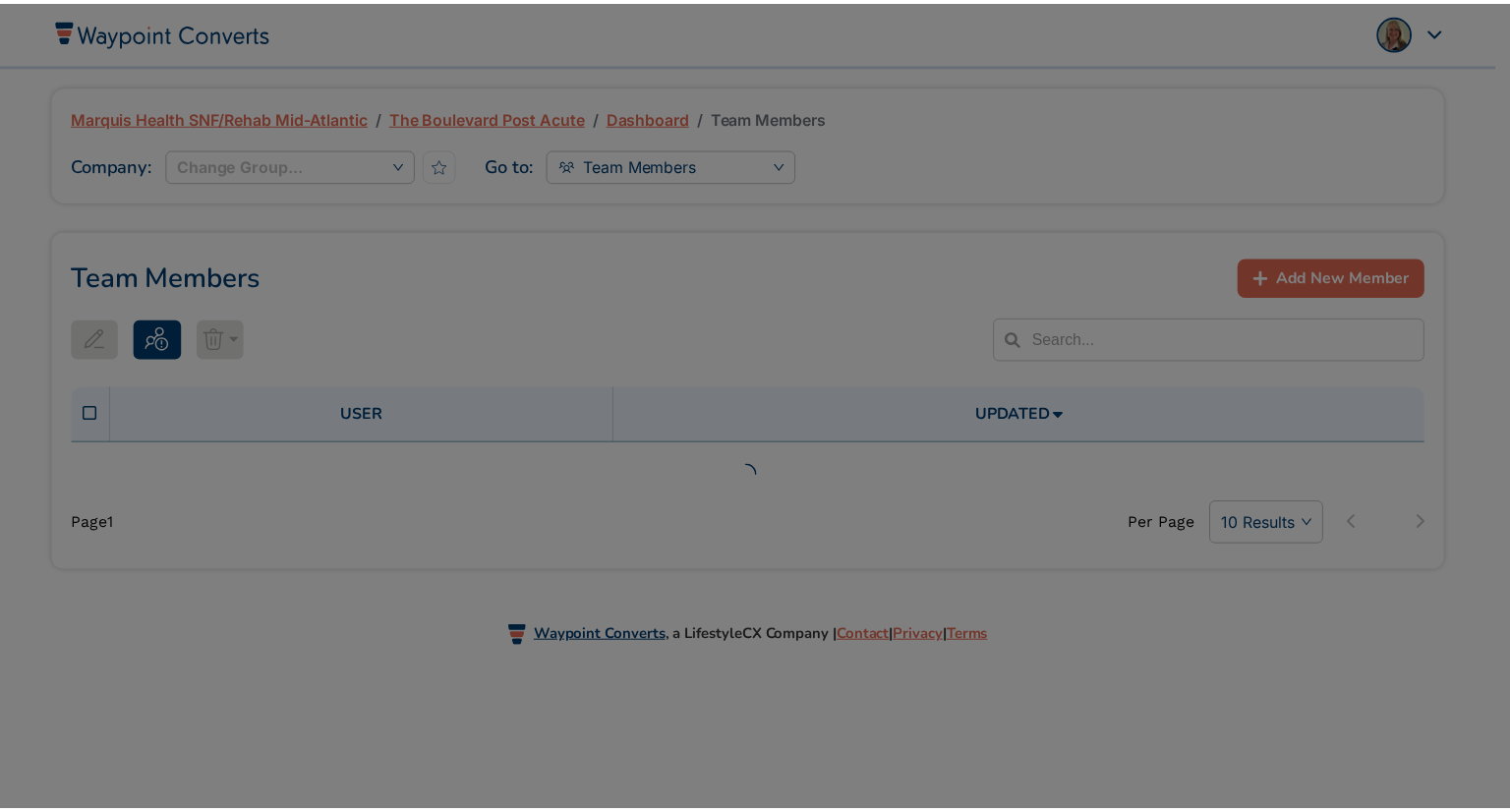 scroll, scrollTop: 0, scrollLeft: 0, axis: both 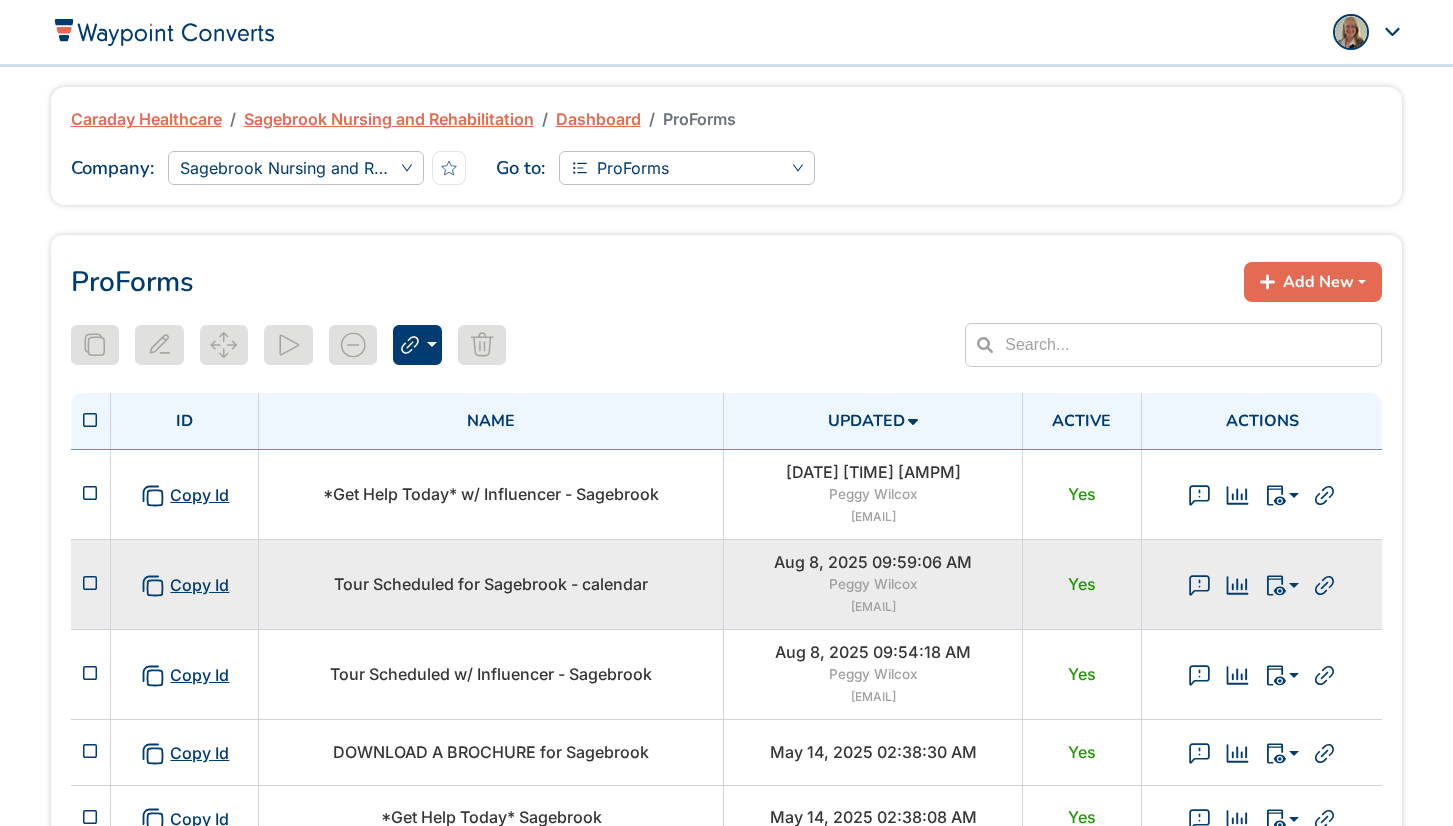 click on "Tour Scheduled for Sagebrook - calendar" at bounding box center [491, 584] 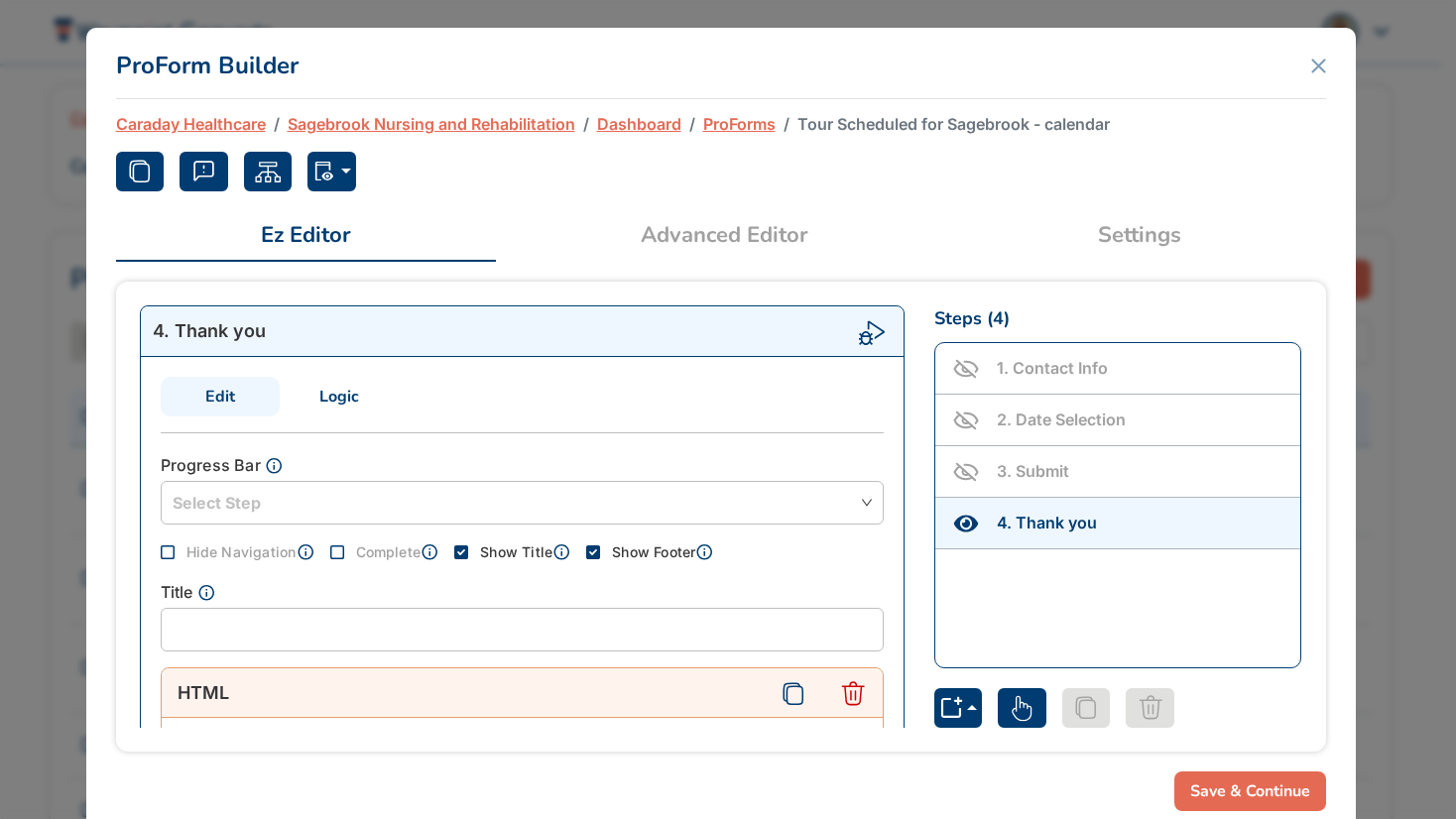 click on "ProForms" at bounding box center [739, 124] 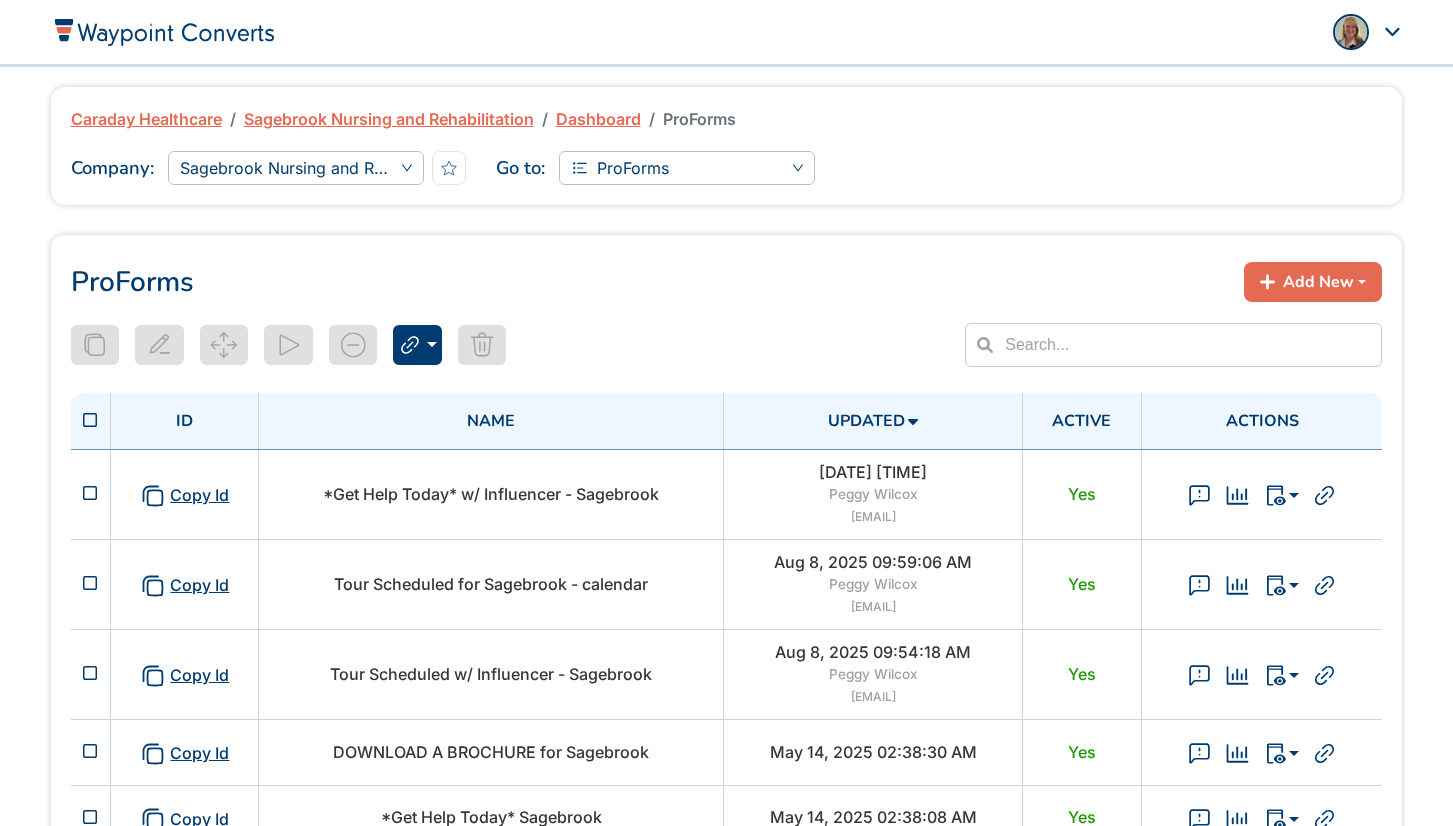 scroll, scrollTop: 0, scrollLeft: 0, axis: both 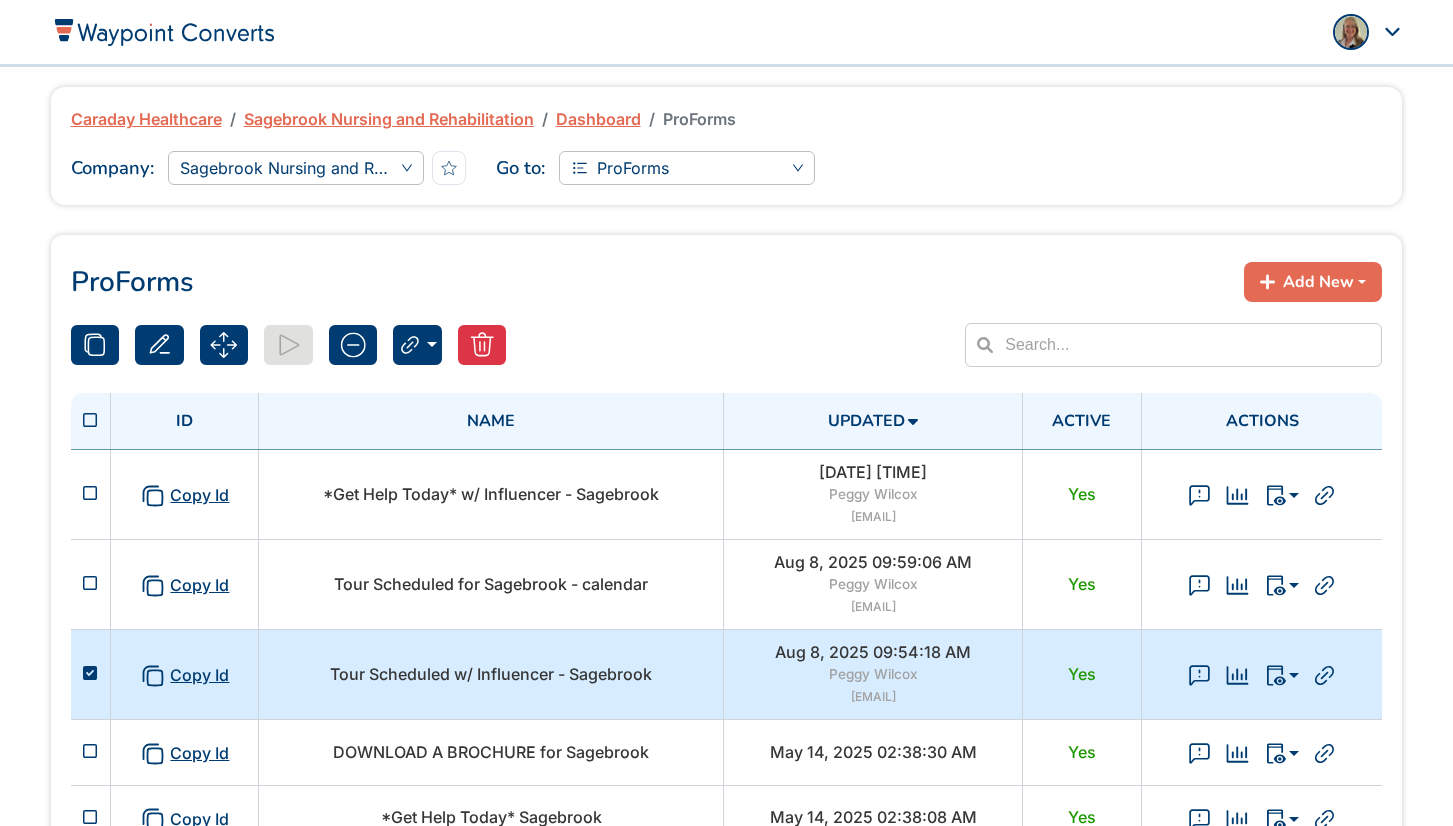 click on "Tour Scheduled w/ Influencer - Sagebrook" at bounding box center [491, 674] 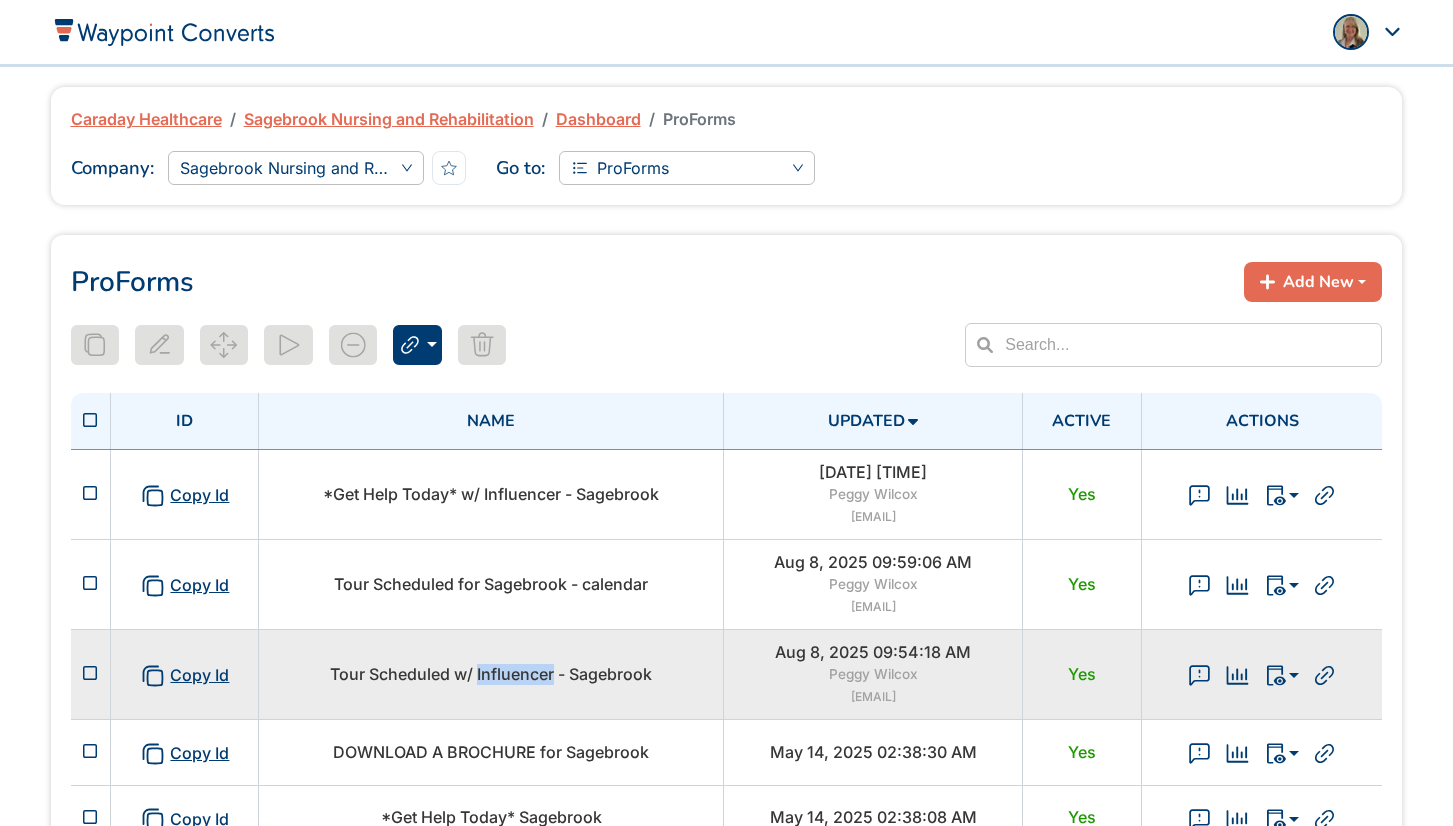 click on "Tour Scheduled w/ Influencer - Sagebrook" at bounding box center [491, 674] 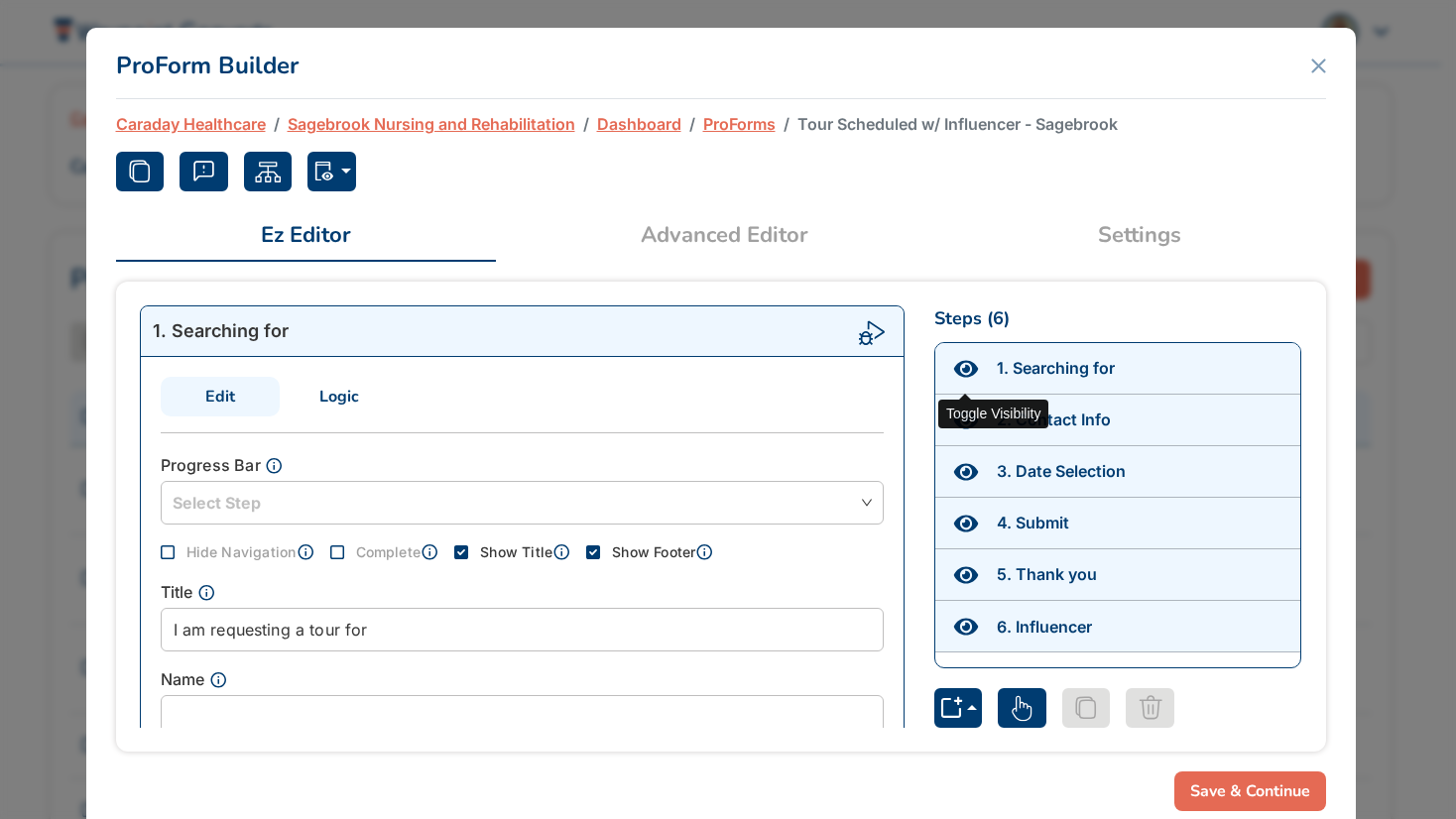 click 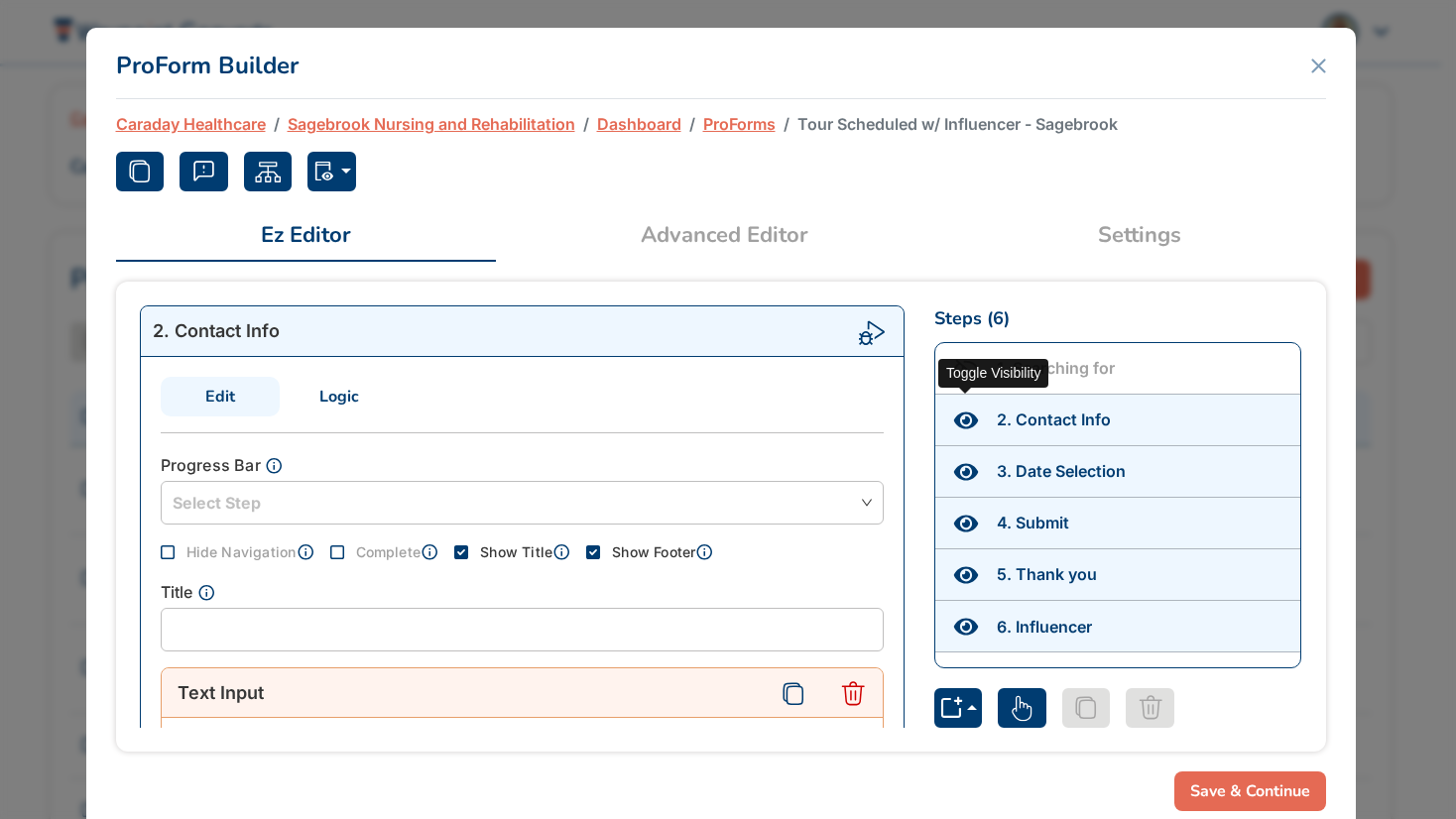 click 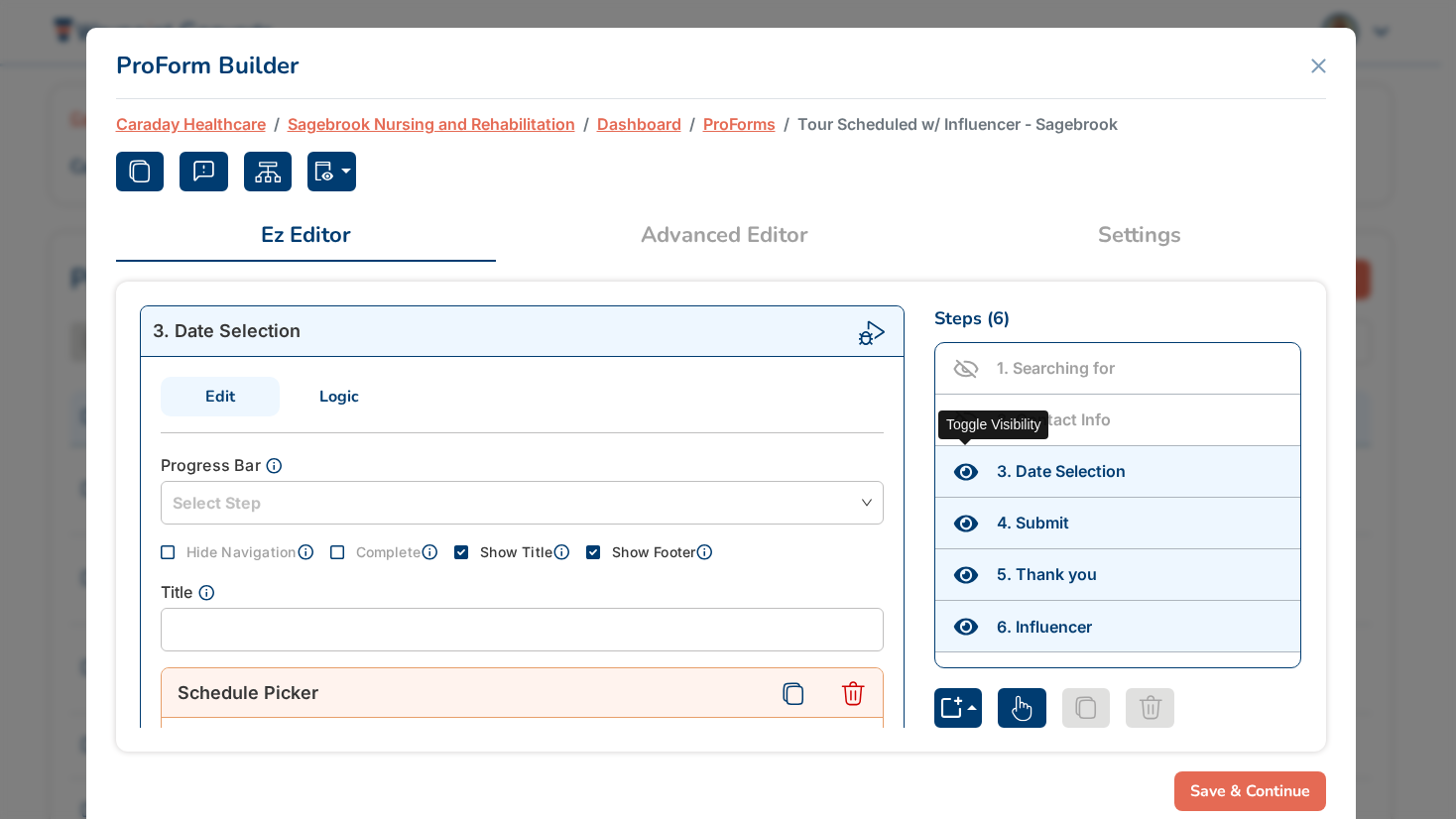 click 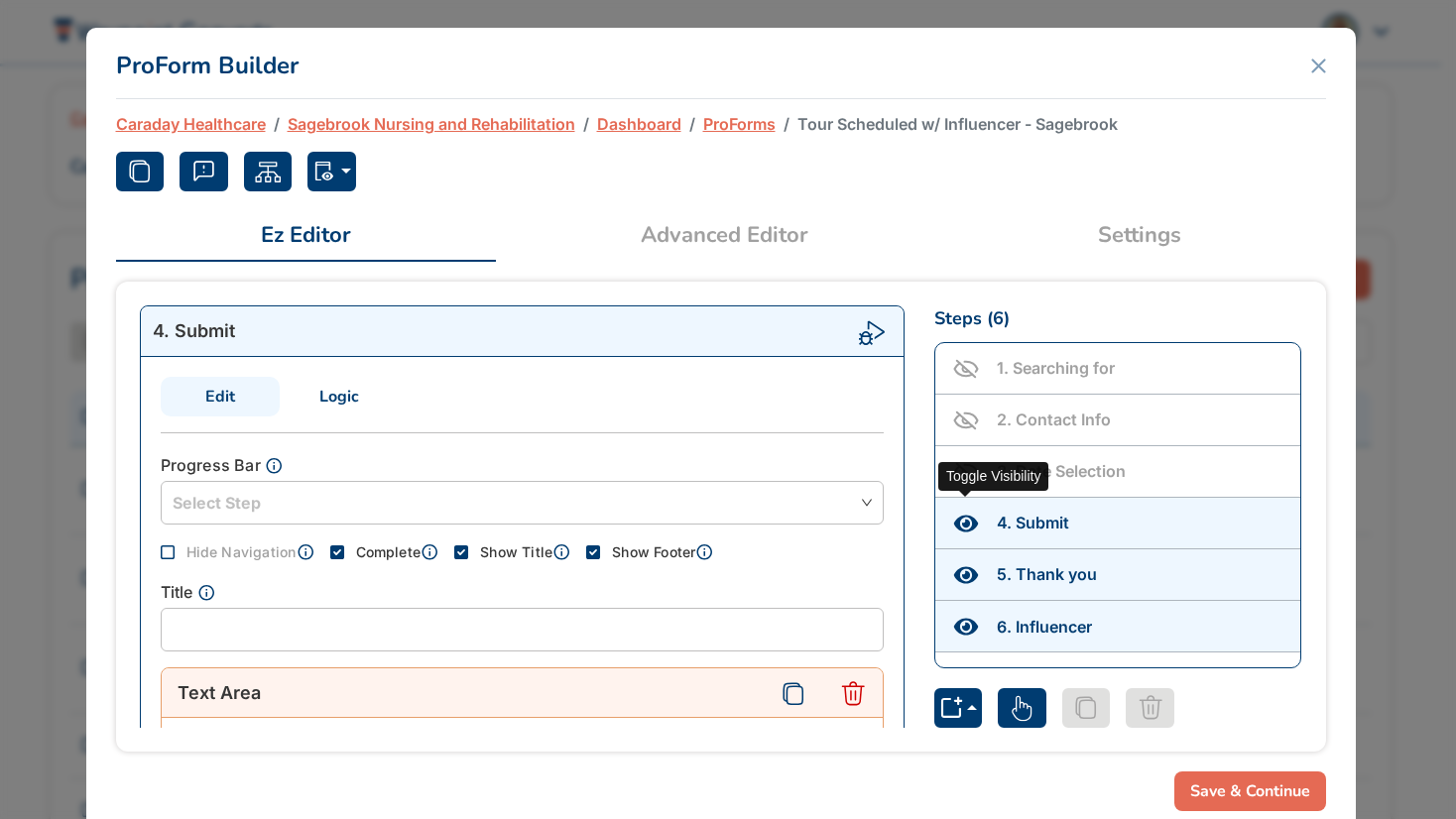 click 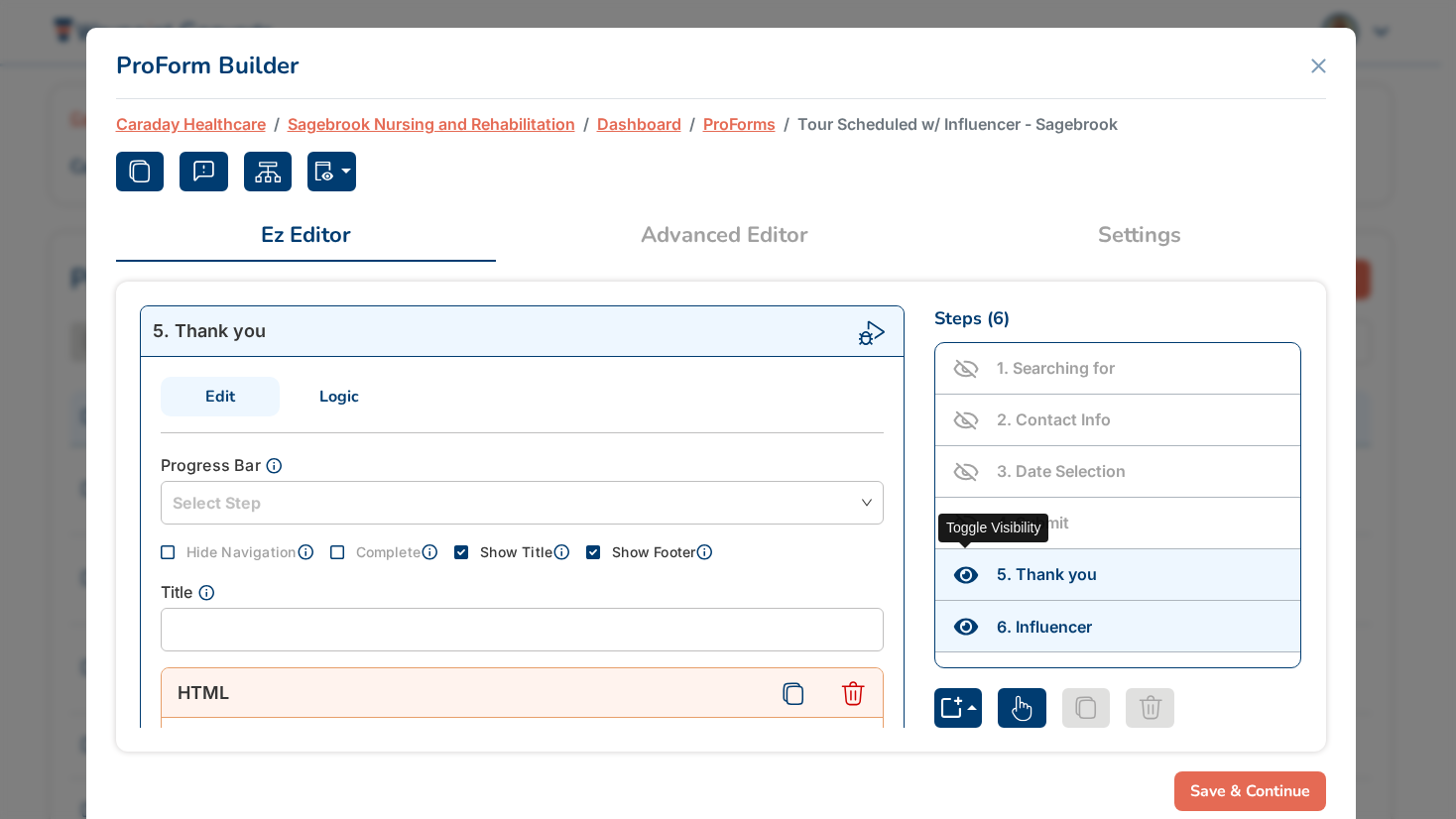 click 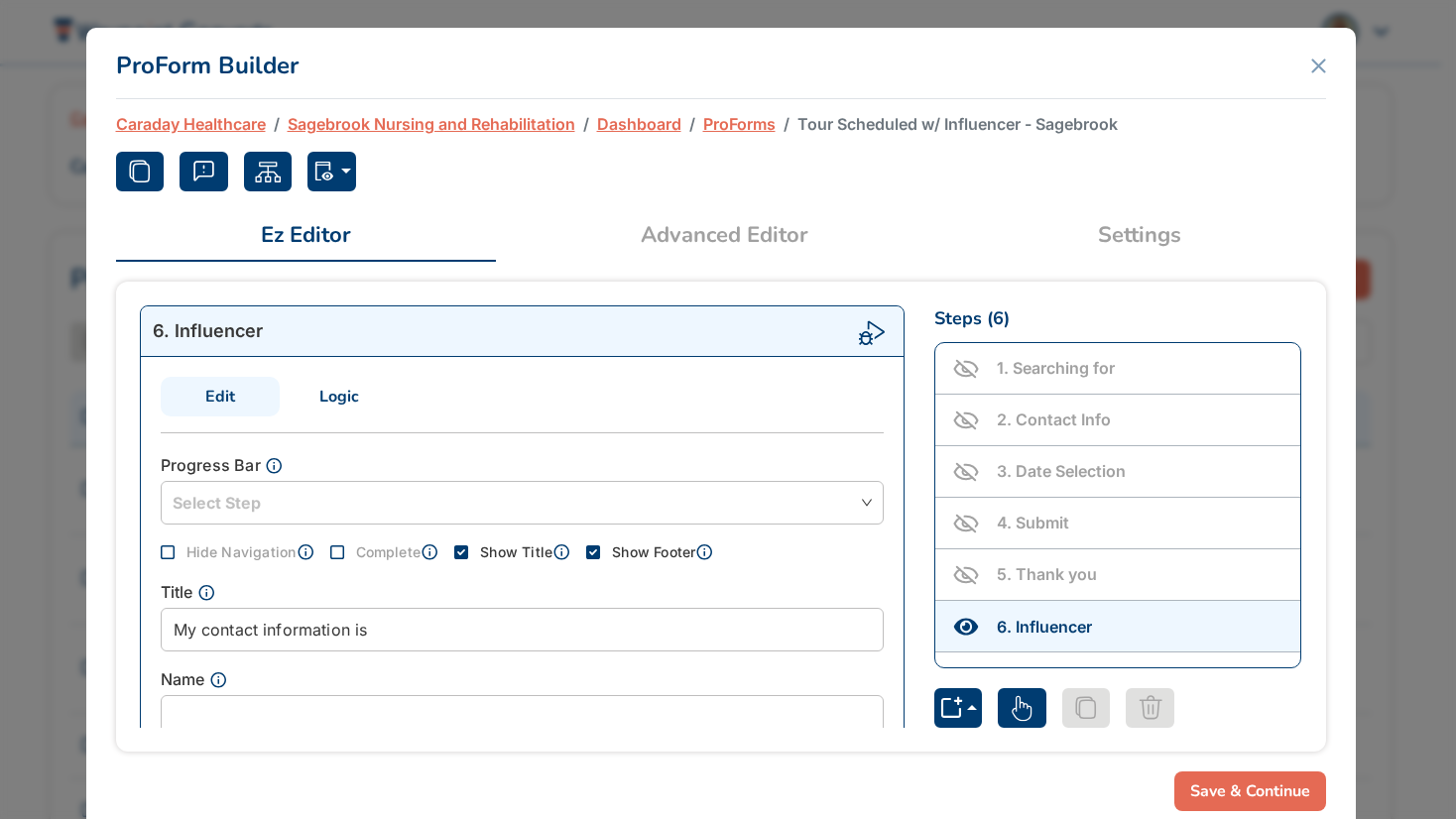 click on "Advanced Editor" at bounding box center [724, 235] 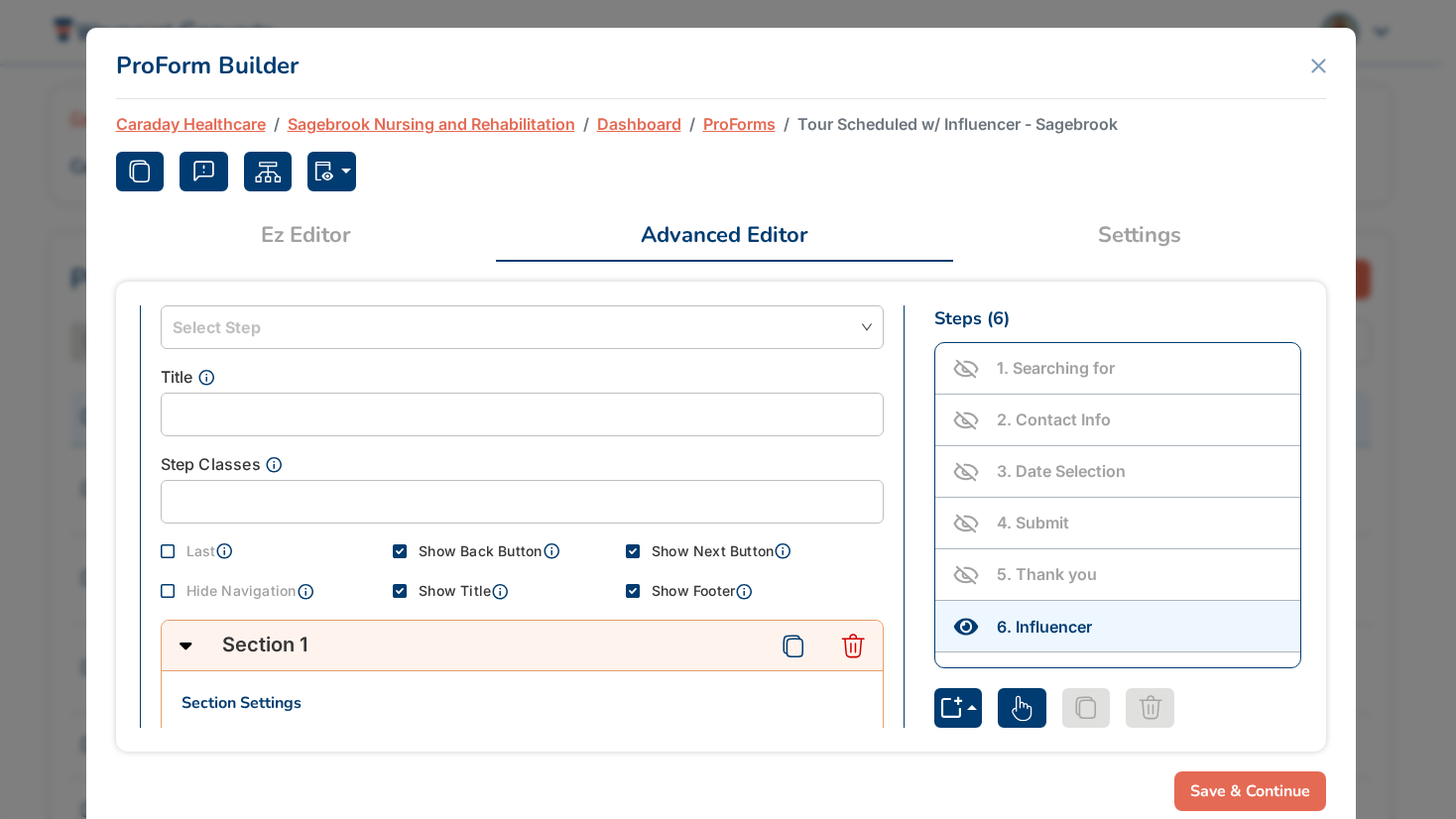 scroll, scrollTop: 292, scrollLeft: 0, axis: vertical 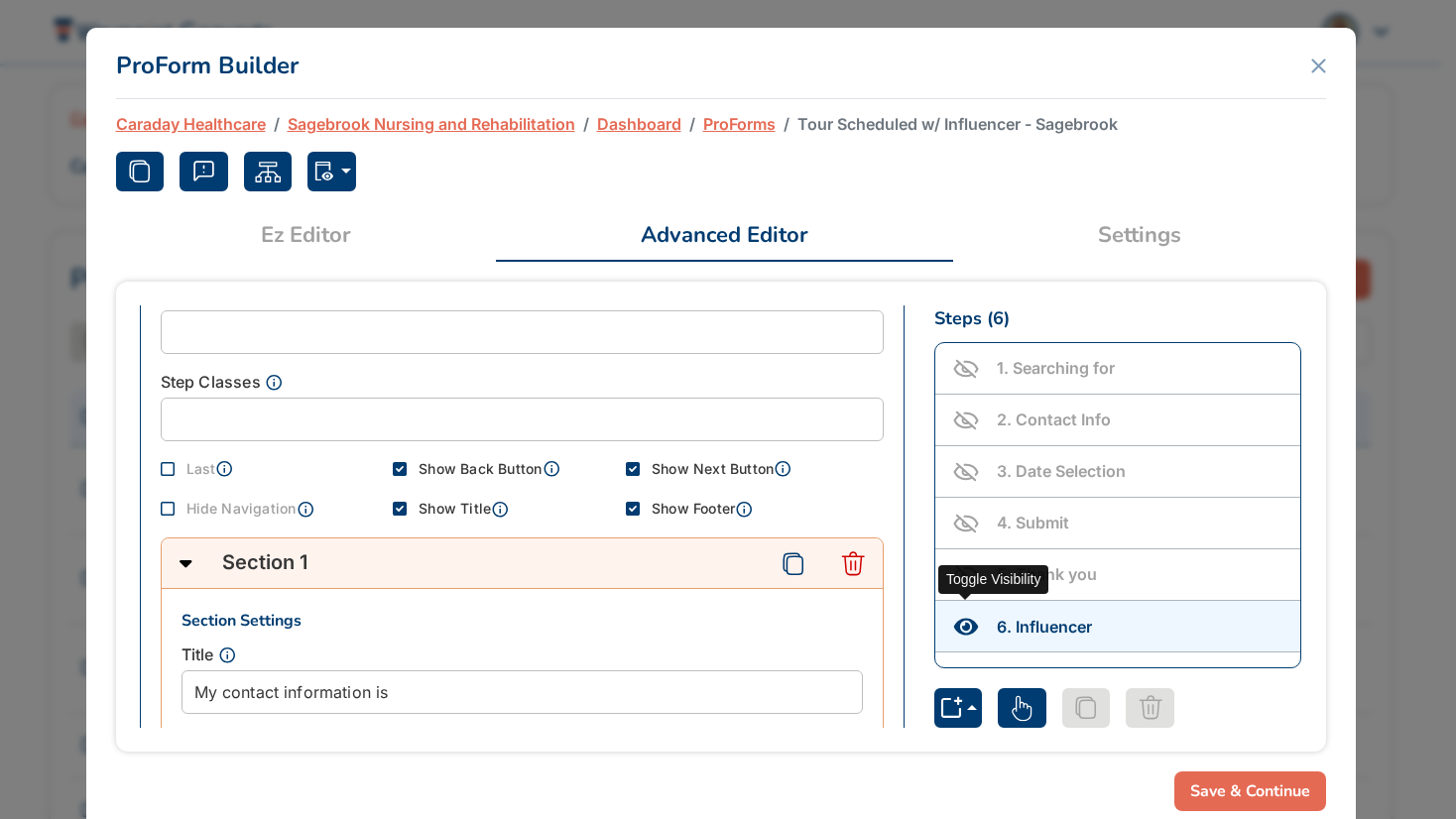 click 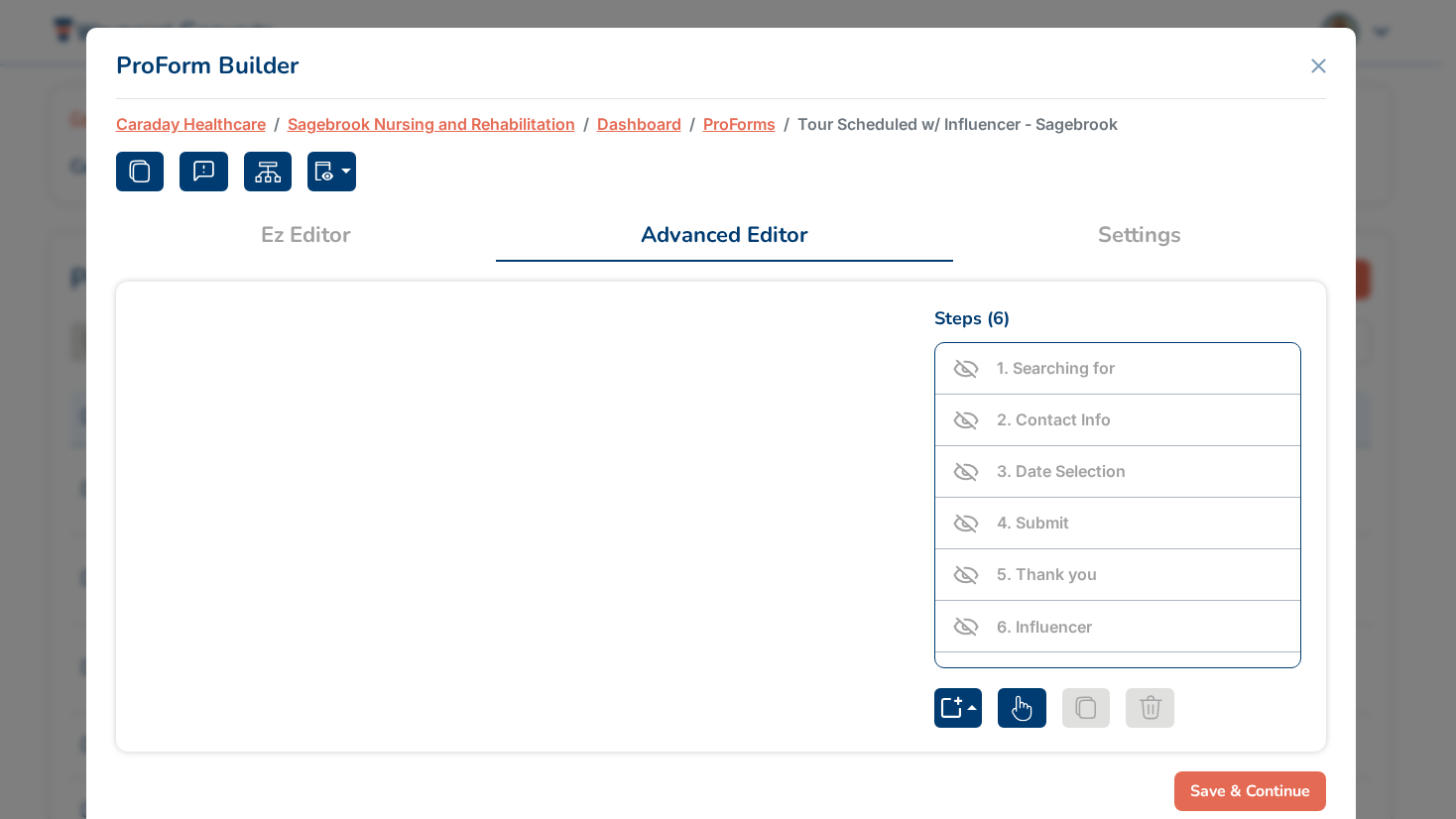 scroll, scrollTop: 0, scrollLeft: 0, axis: both 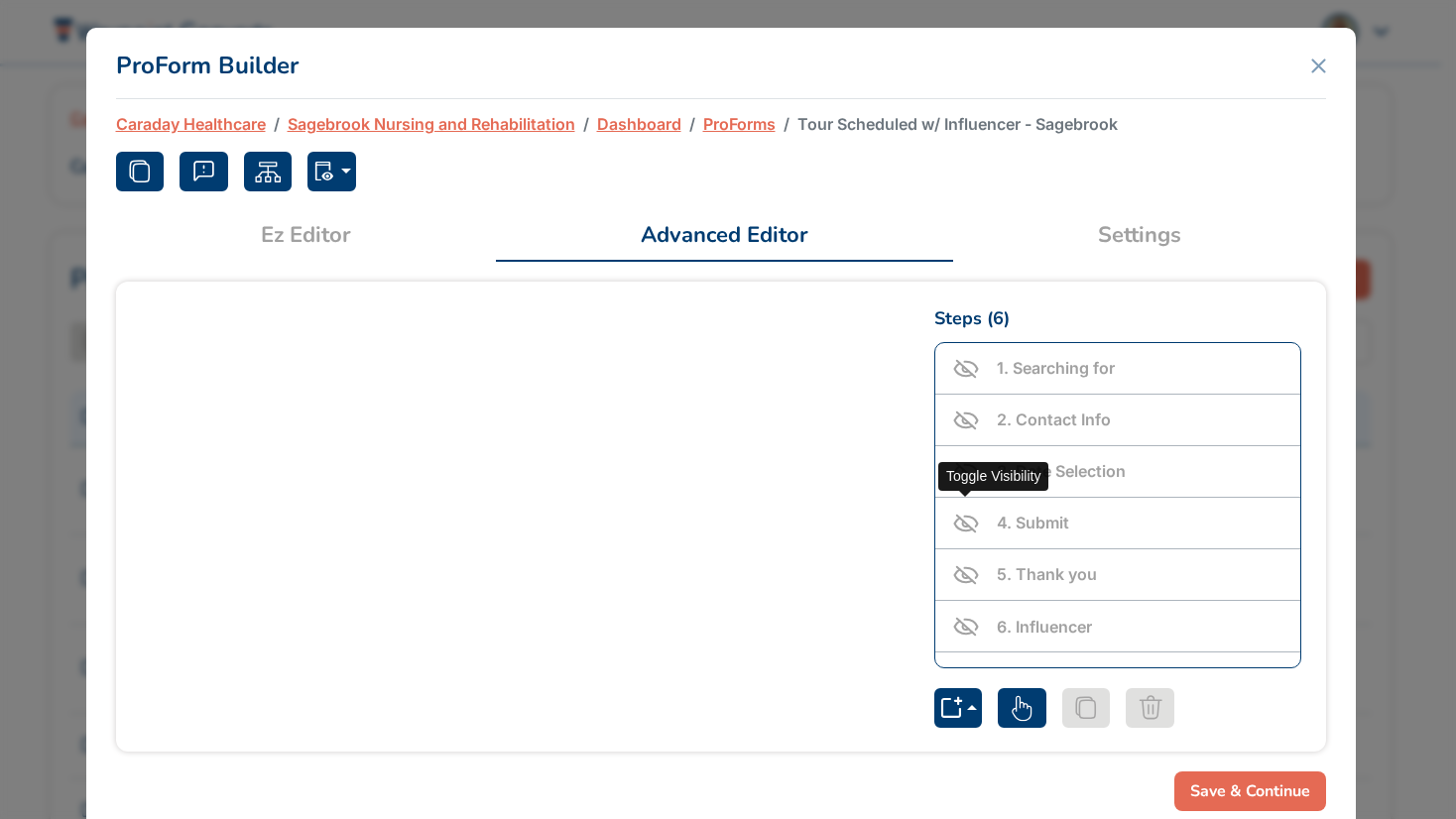 click 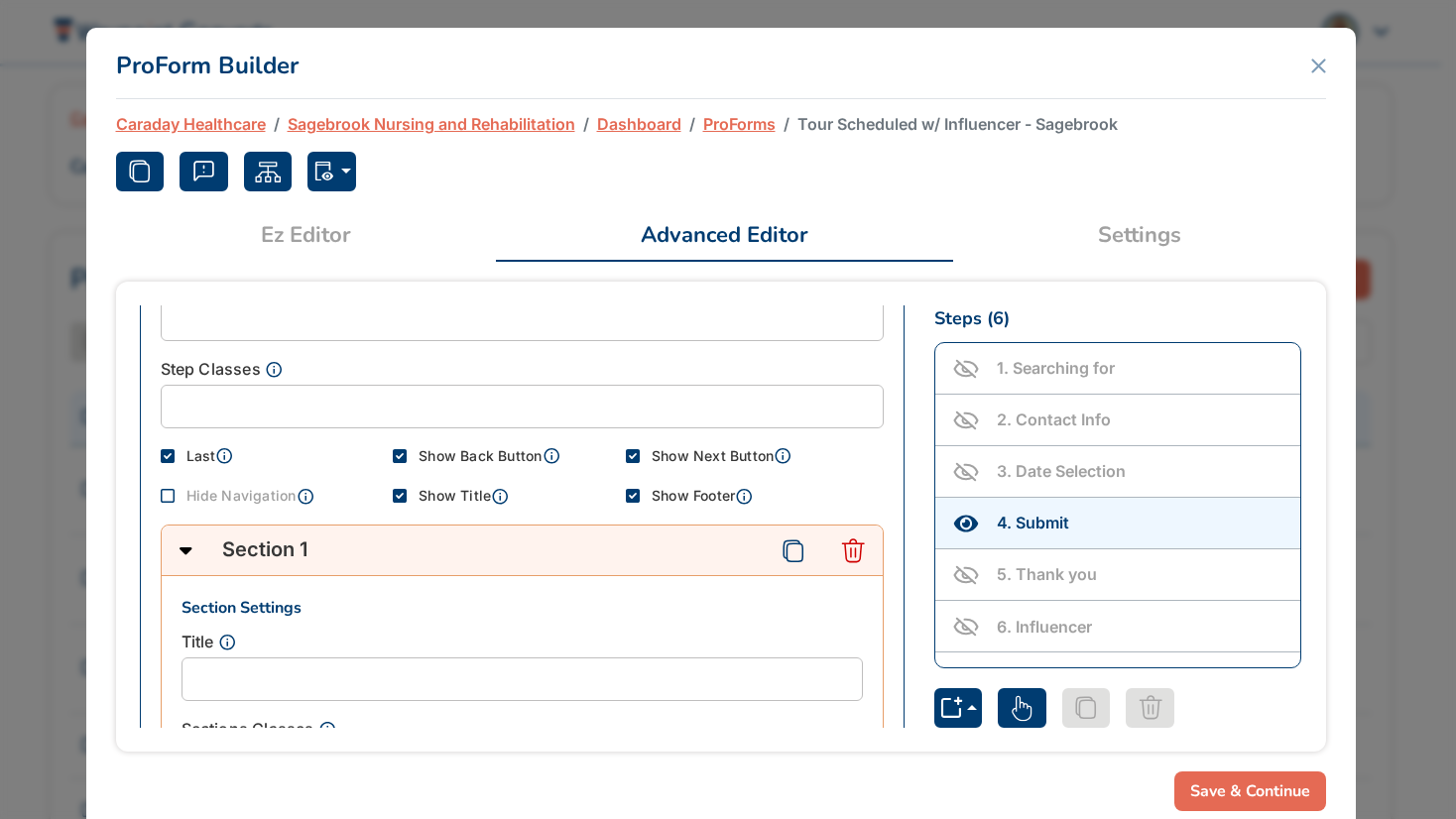 scroll, scrollTop: 308, scrollLeft: 0, axis: vertical 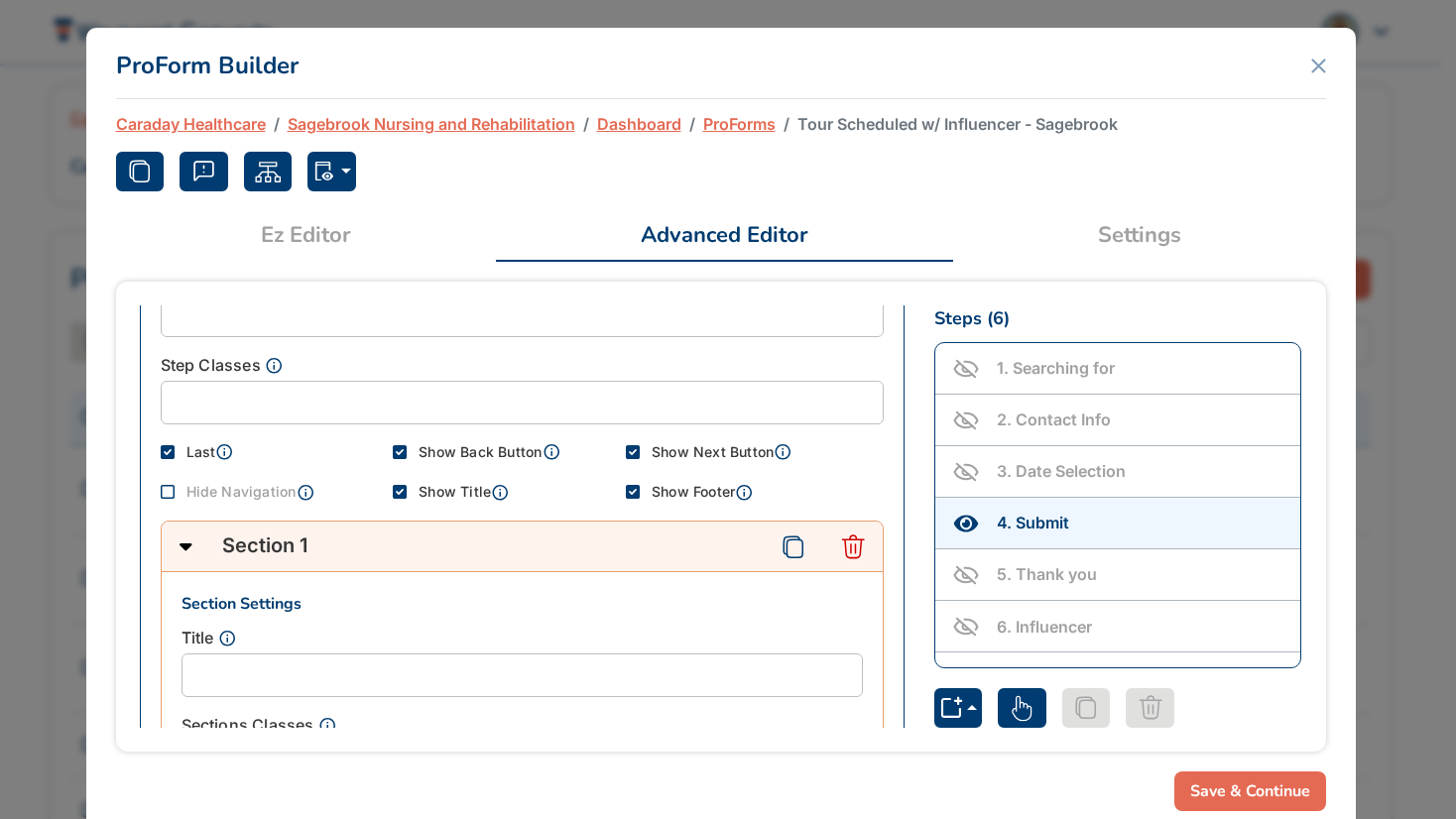 click on "ProForms" at bounding box center [739, 124] 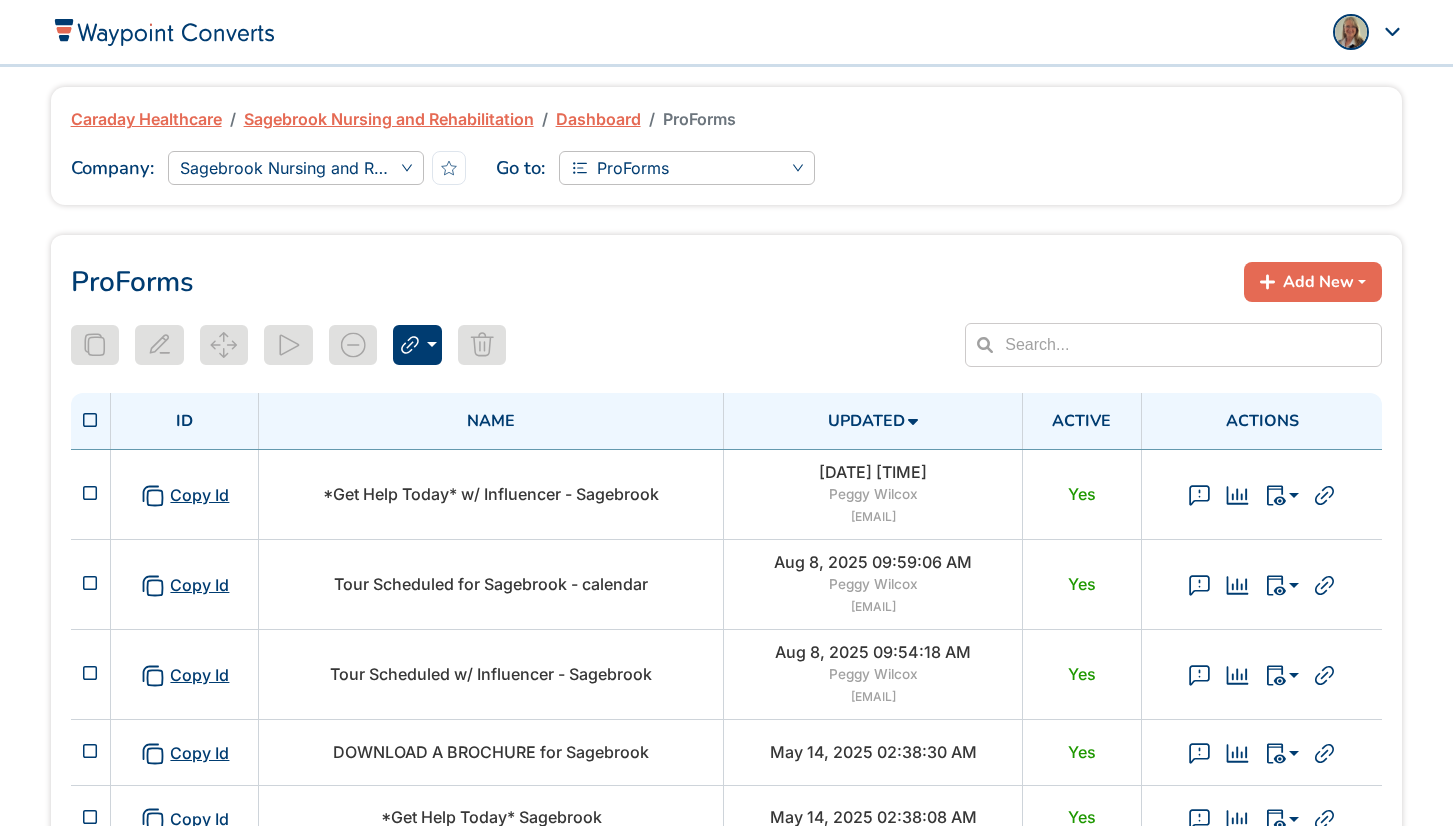 scroll, scrollTop: 0, scrollLeft: 0, axis: both 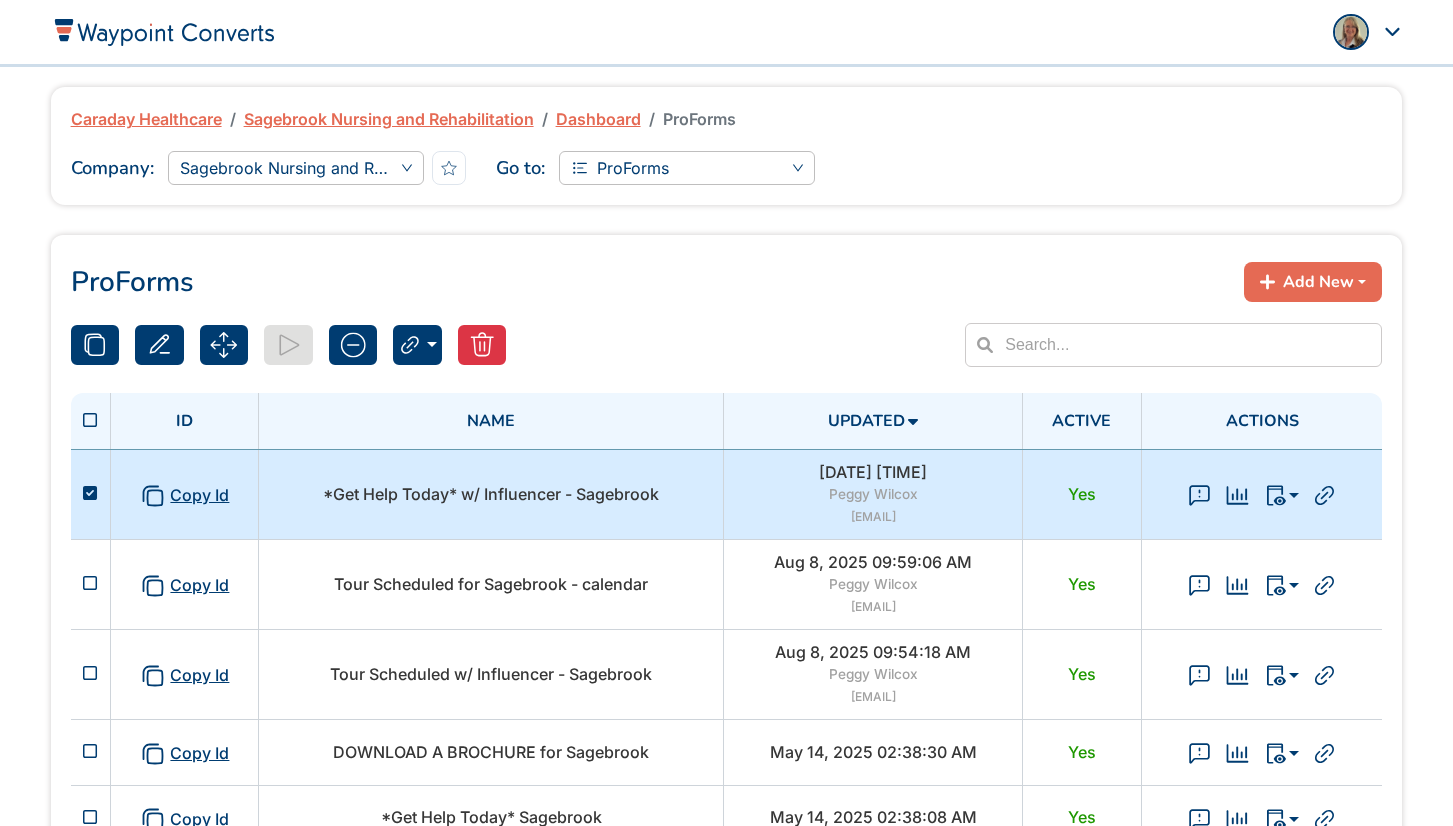 click on "*Get Help Today* w/ Influencer - Sagebrook" at bounding box center (491, 494) 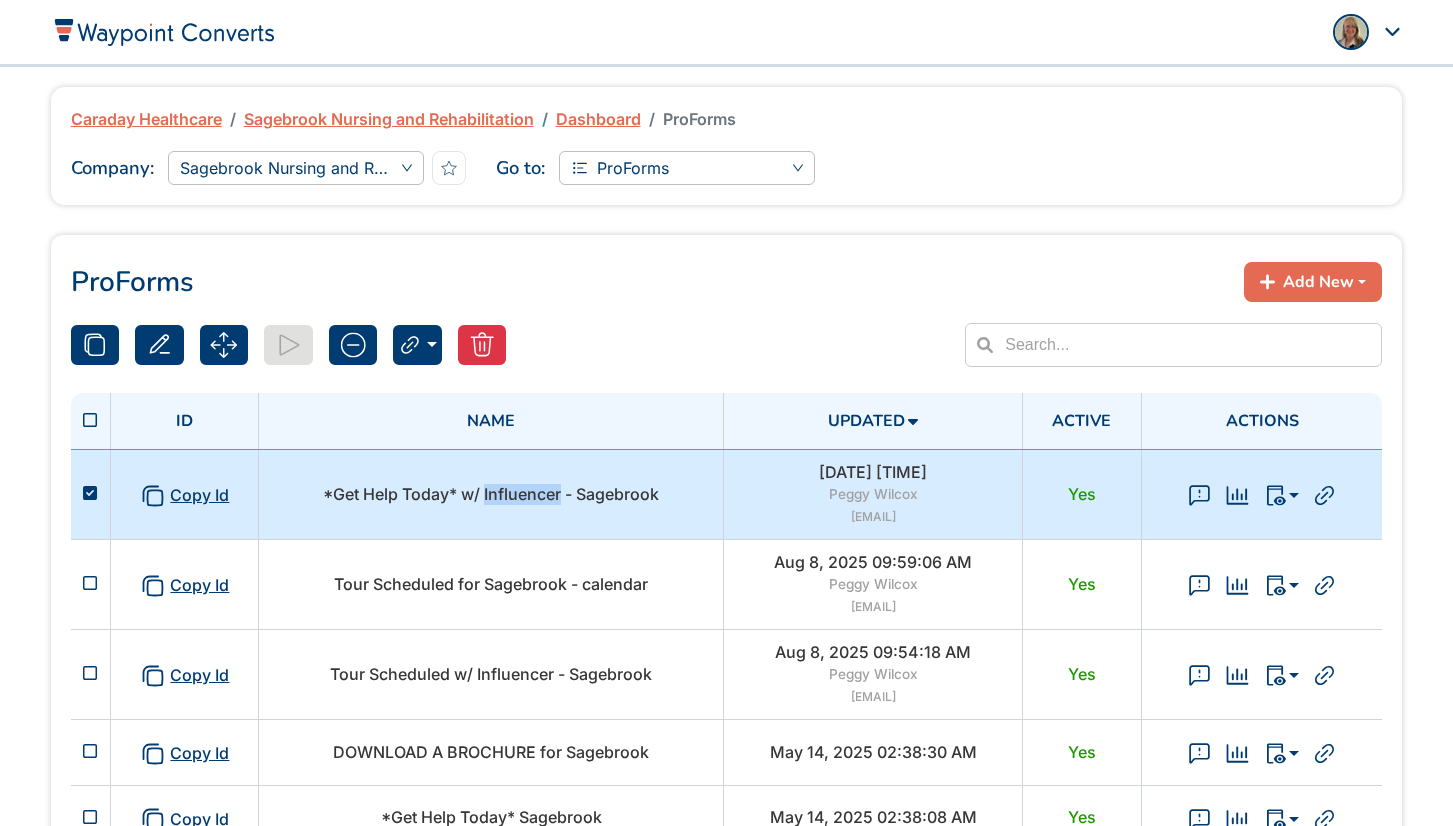 click on "*Get Help Today* w/ Influencer - Sagebrook" at bounding box center (491, 494) 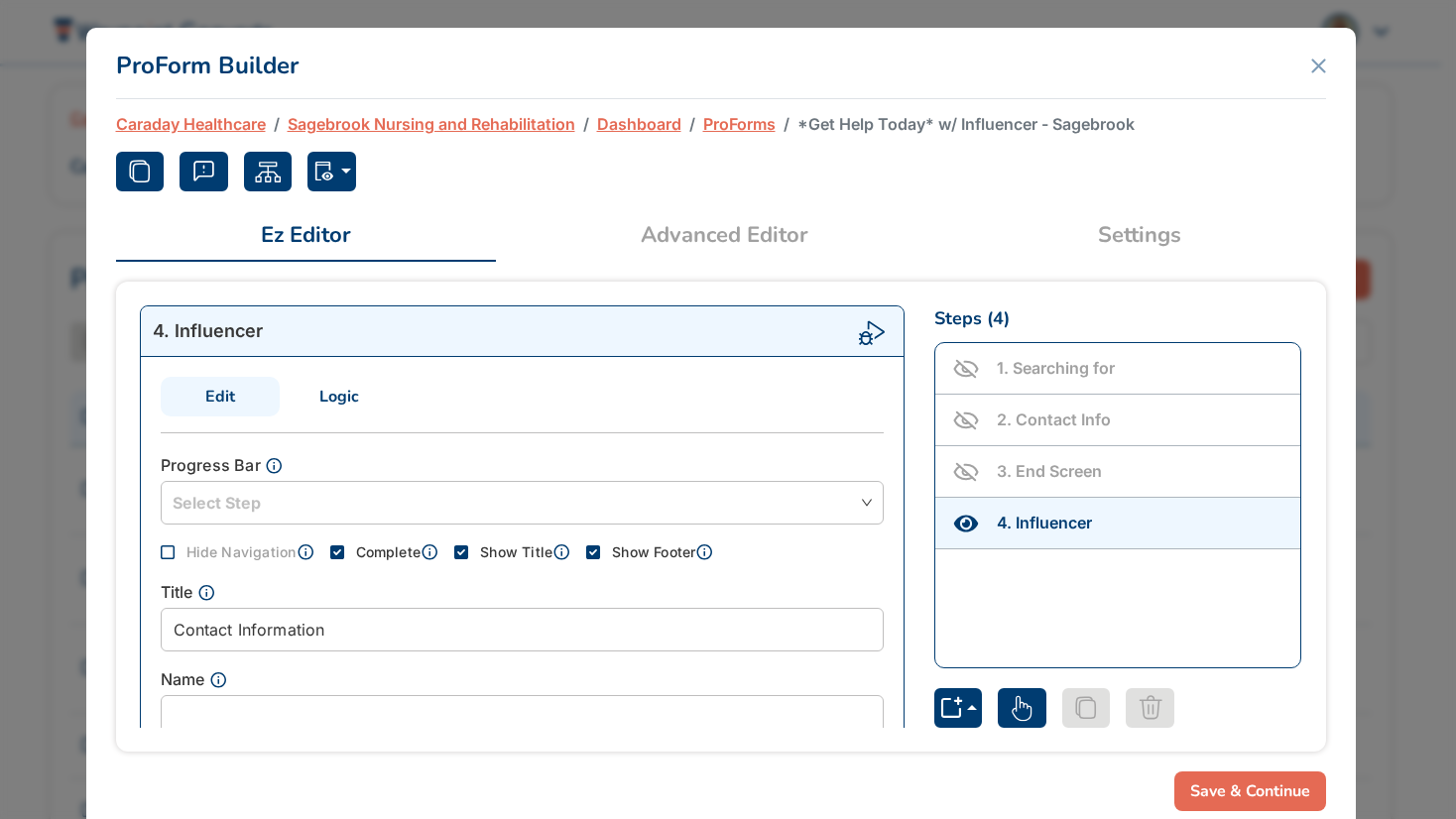 click on "ProForms" at bounding box center [739, 124] 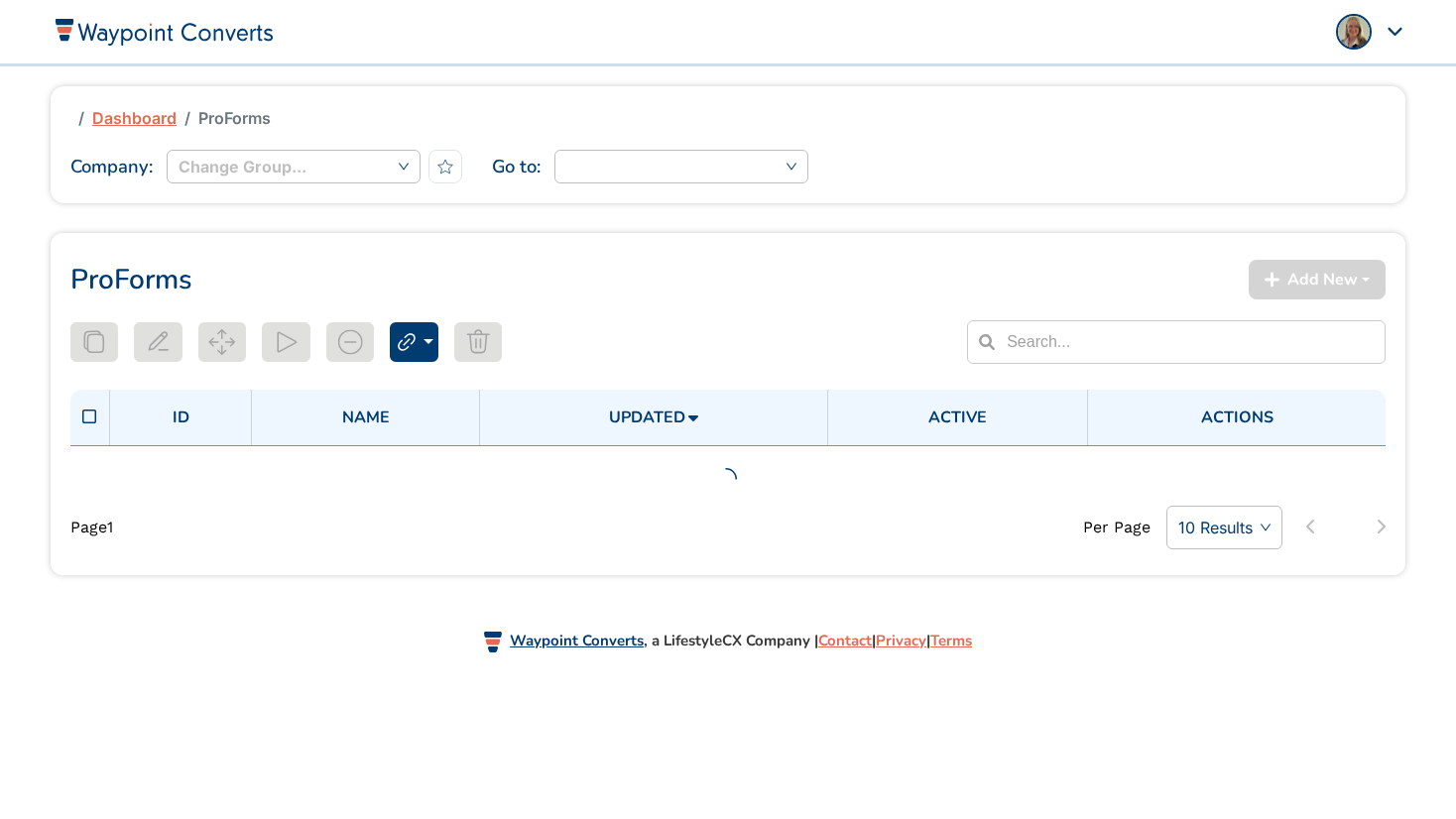 scroll, scrollTop: 0, scrollLeft: 0, axis: both 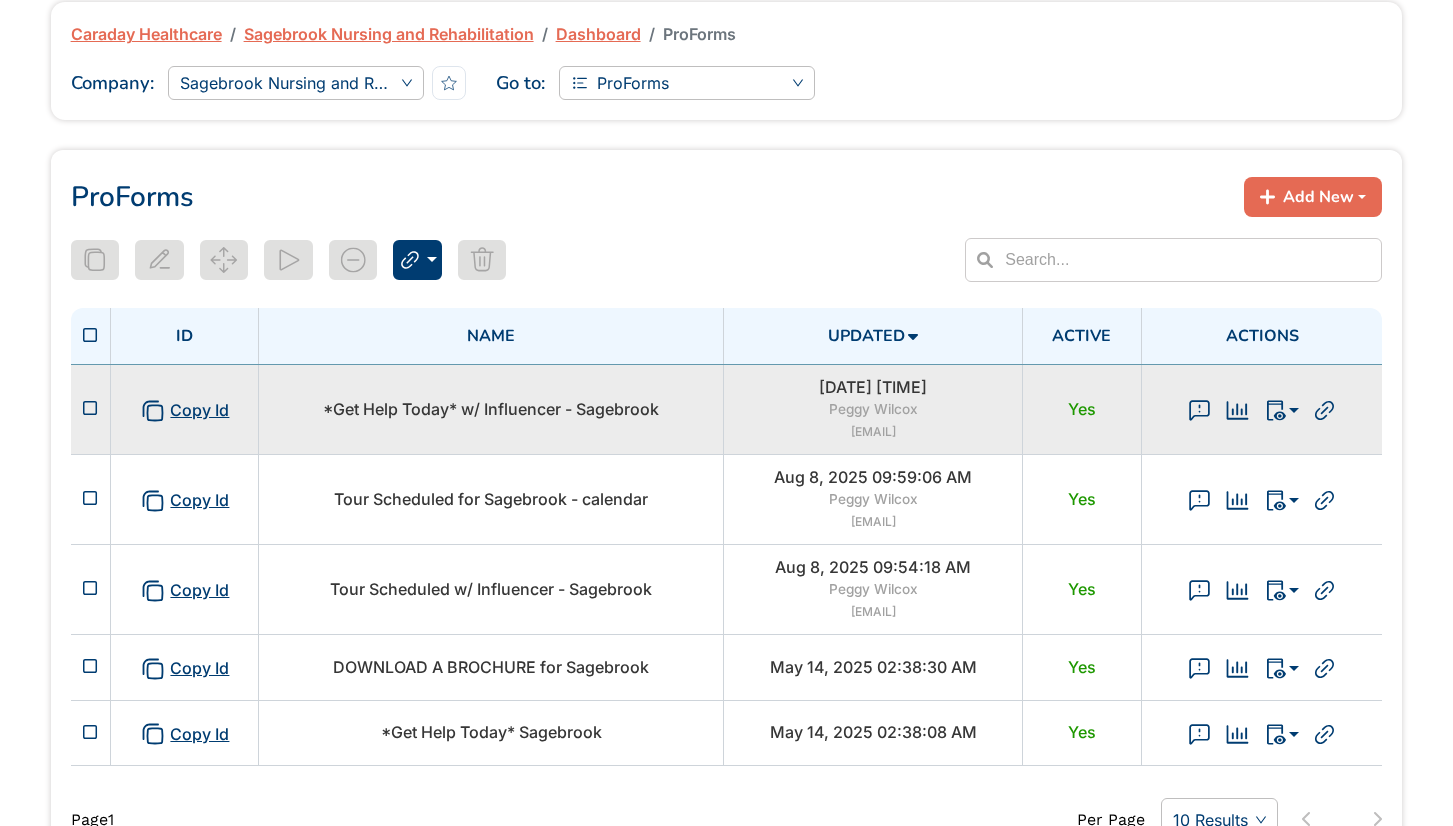 click on "*Get Help Today* w/ Influencer - Sagebrook" at bounding box center [491, 409] 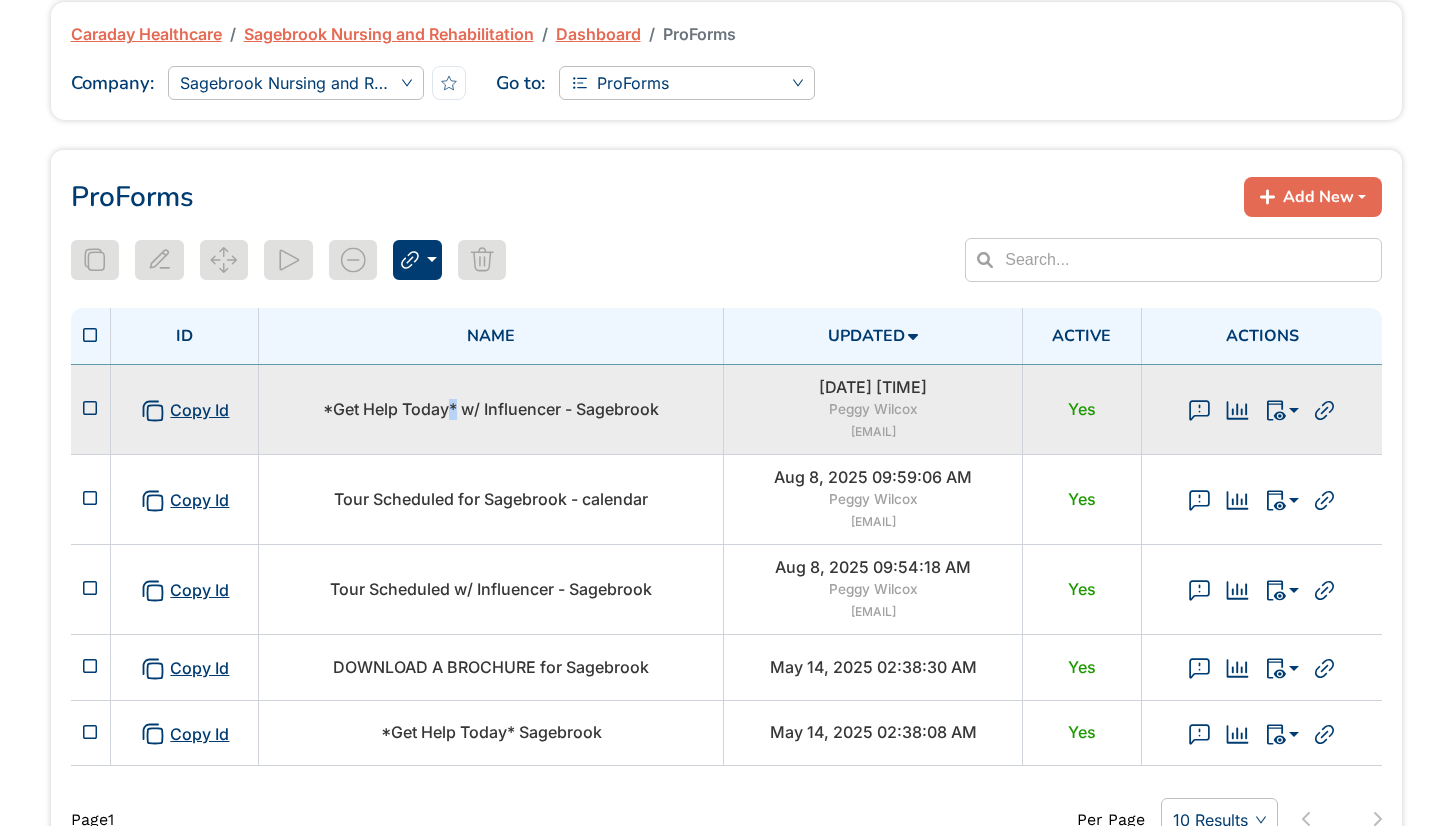 click on "*Get Help Today* w/ Influencer - Sagebrook" at bounding box center (491, 409) 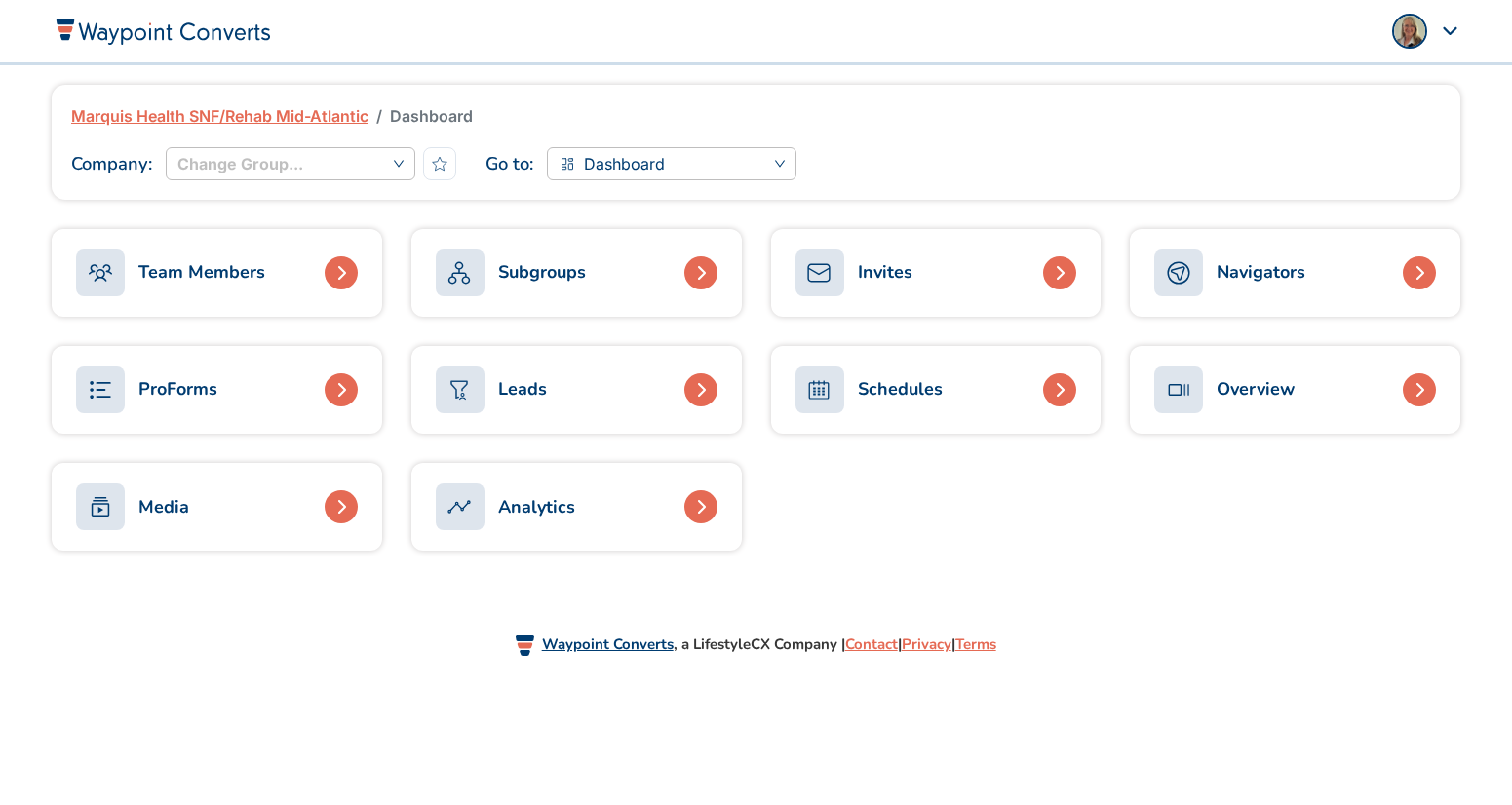 scroll, scrollTop: 0, scrollLeft: 0, axis: both 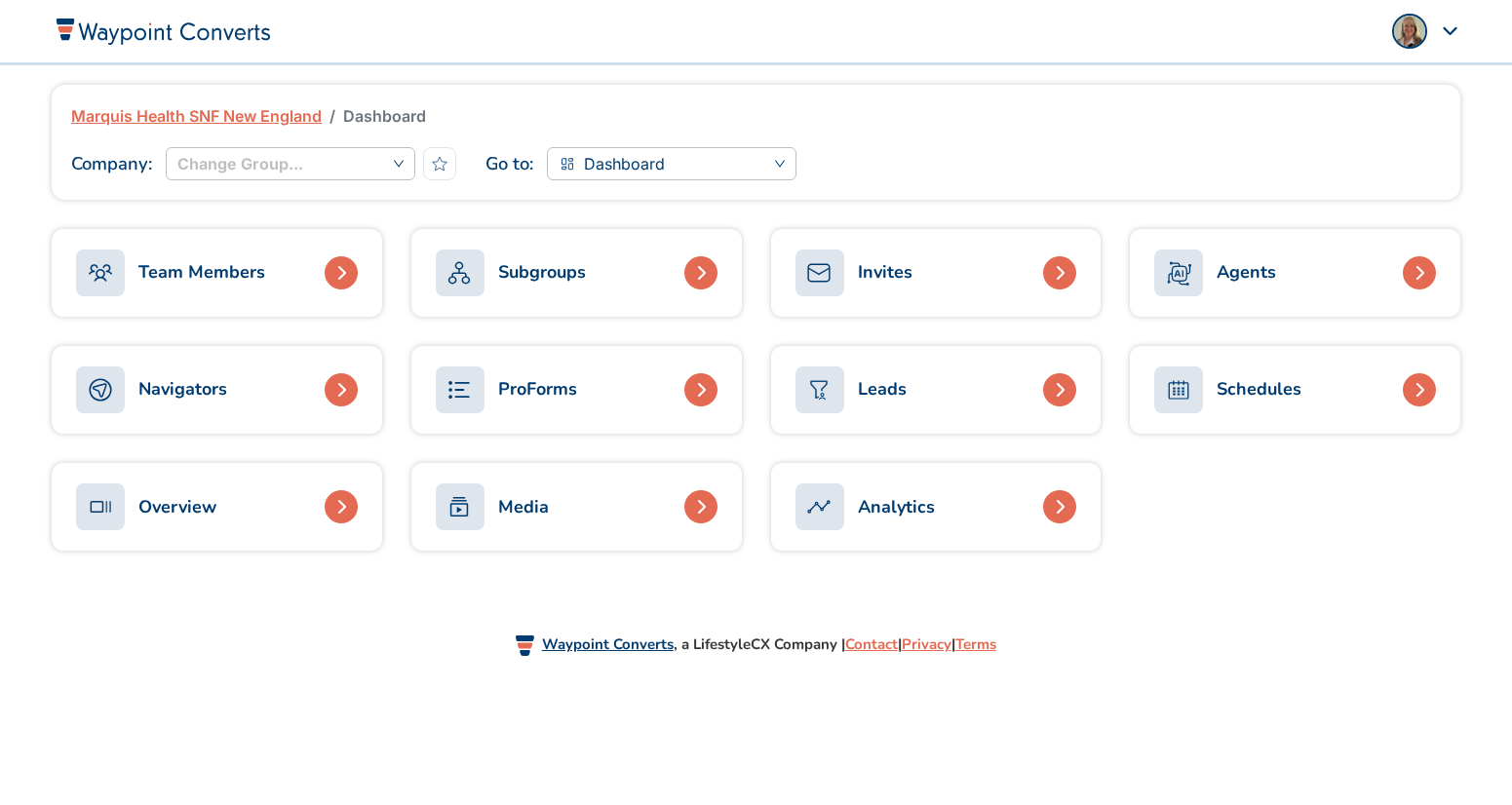 click on "Subgroups" at bounding box center (542, 272) 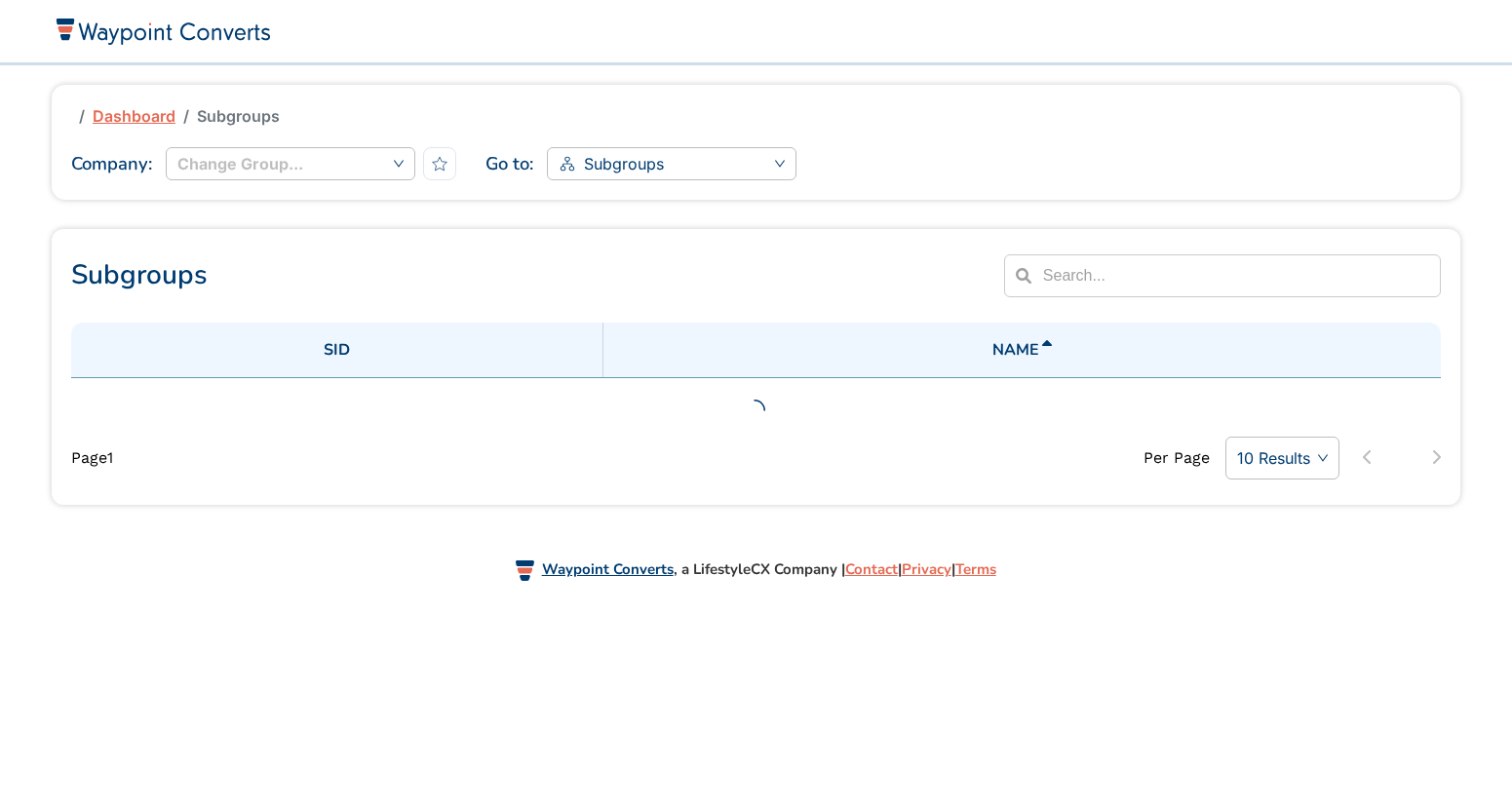 scroll, scrollTop: 0, scrollLeft: 0, axis: both 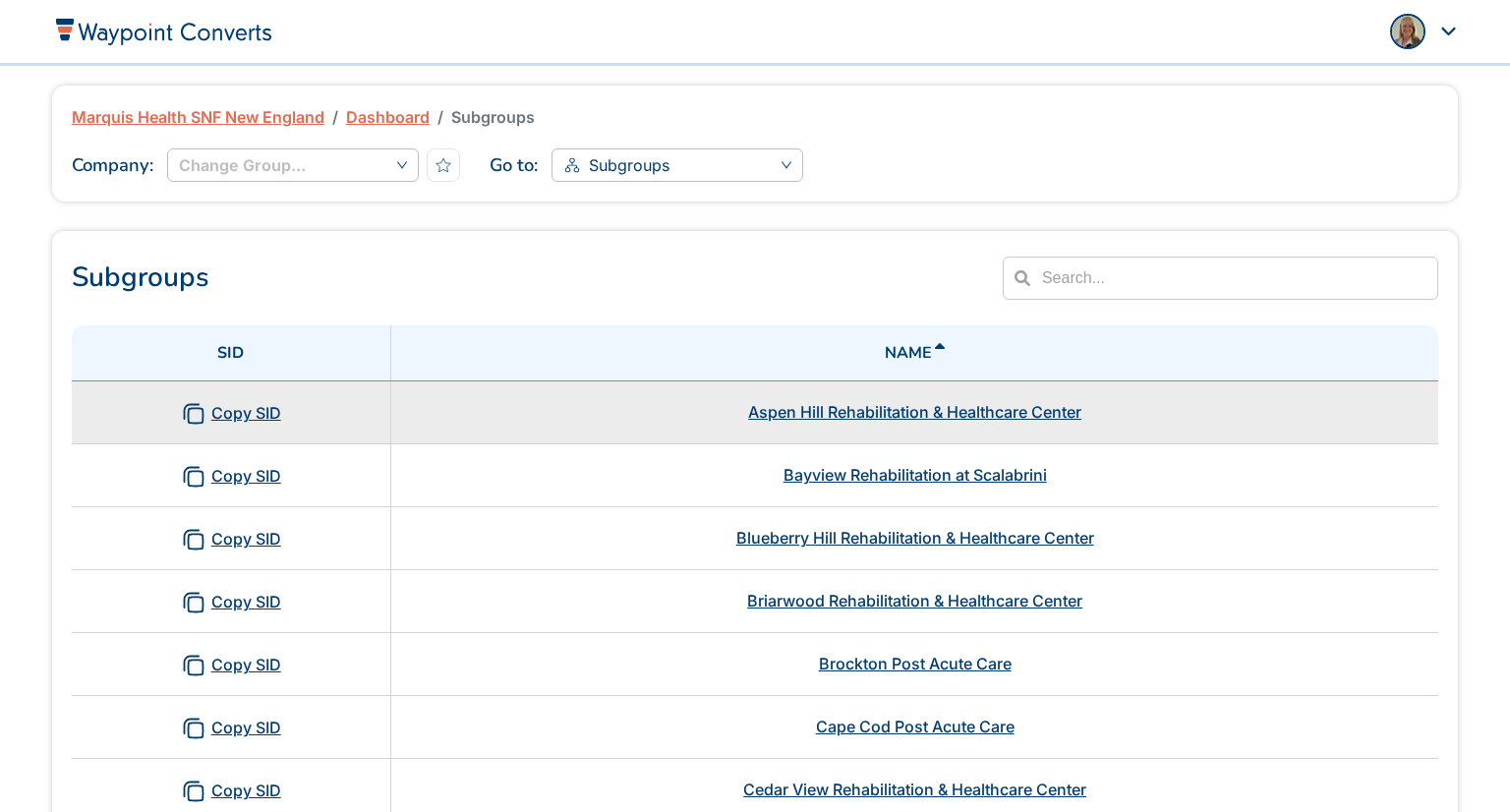 click on "Aspen Hill Rehabilitation & Healthcare Center" at bounding box center (914, 412) 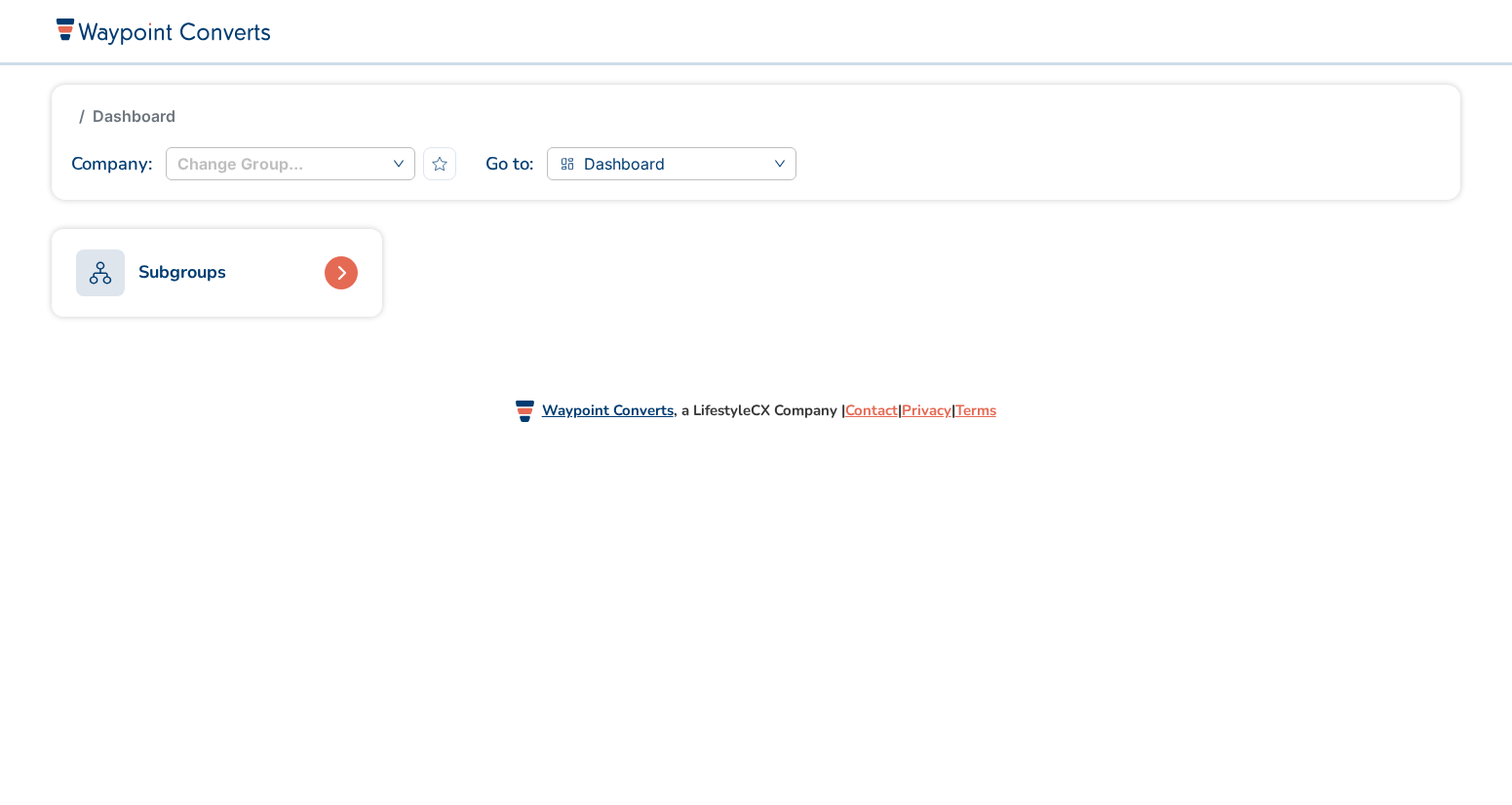scroll, scrollTop: 0, scrollLeft: 0, axis: both 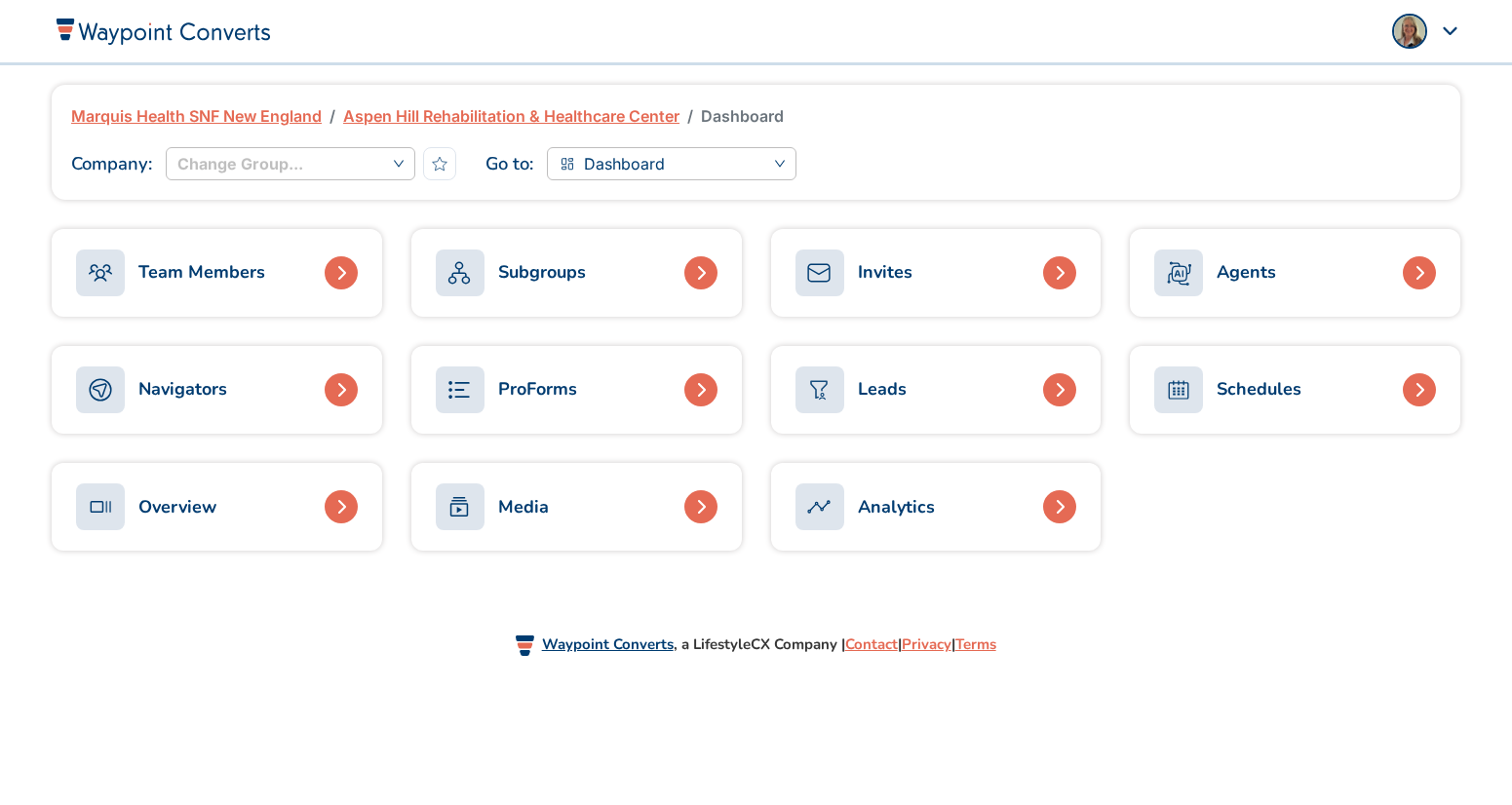 click on "ProForms" at bounding box center [537, 389] 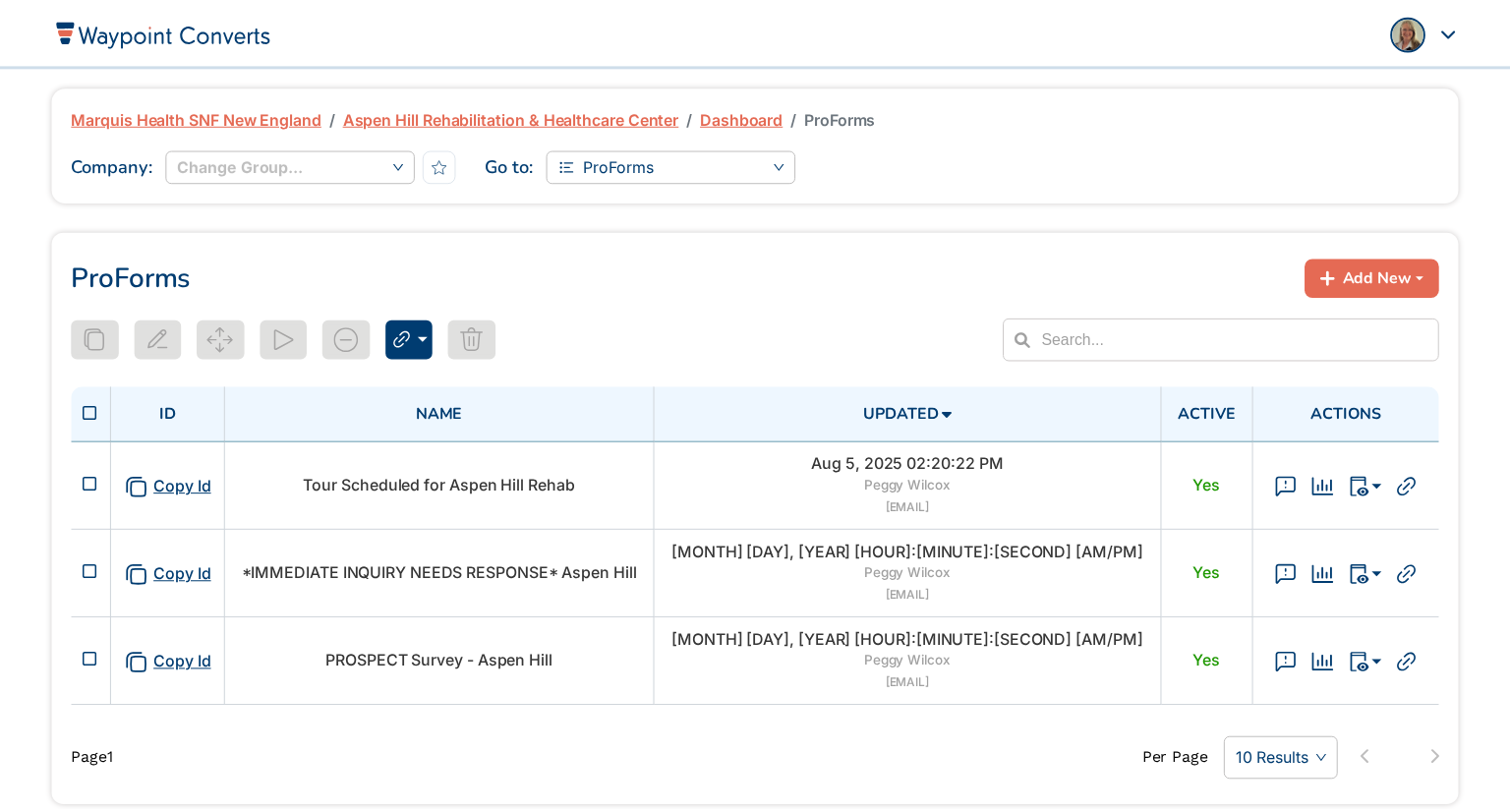 scroll, scrollTop: 0, scrollLeft: 0, axis: both 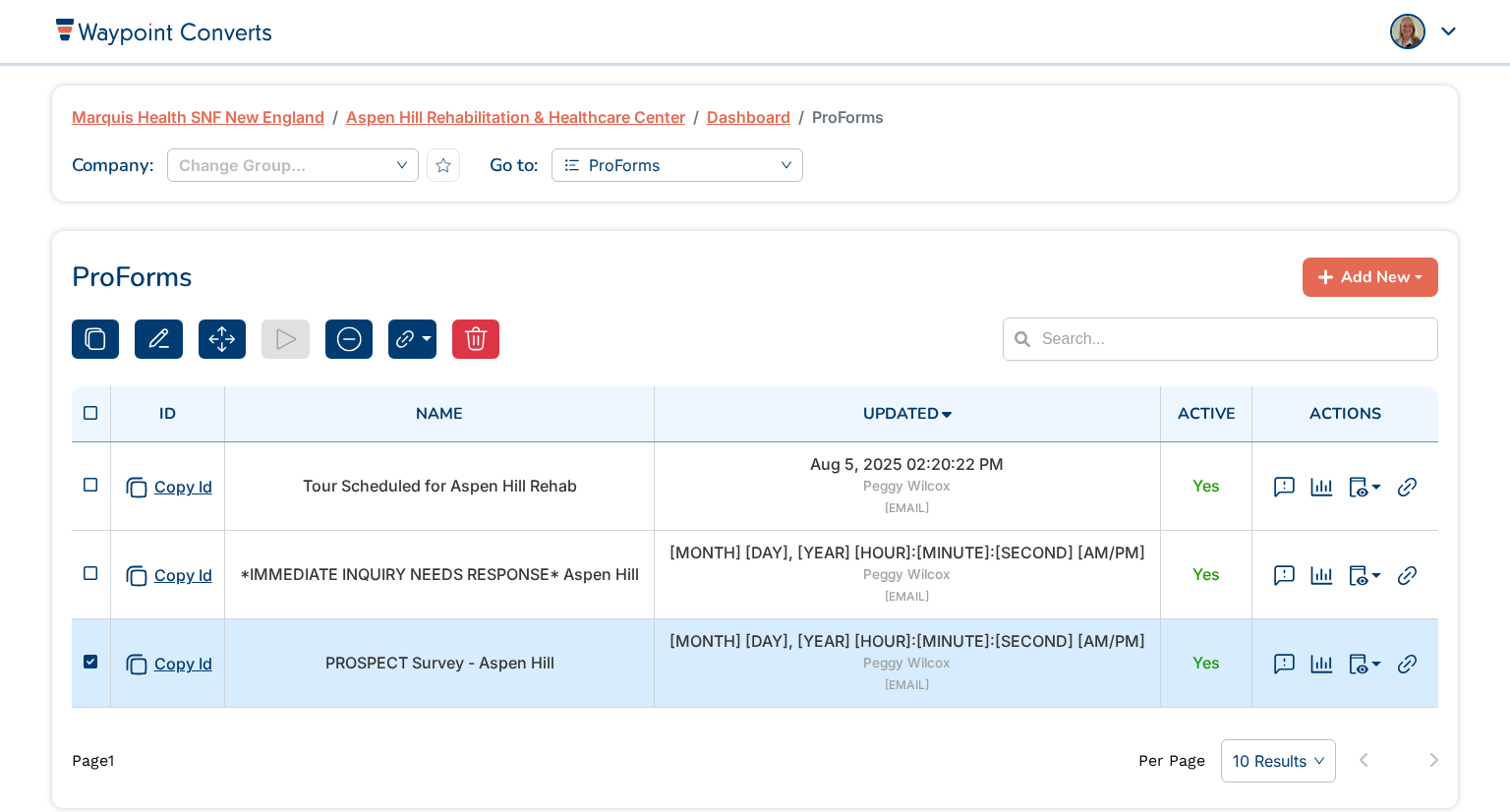 click on "PROSPECT Survey - Aspen Hill" at bounding box center [439, 663] 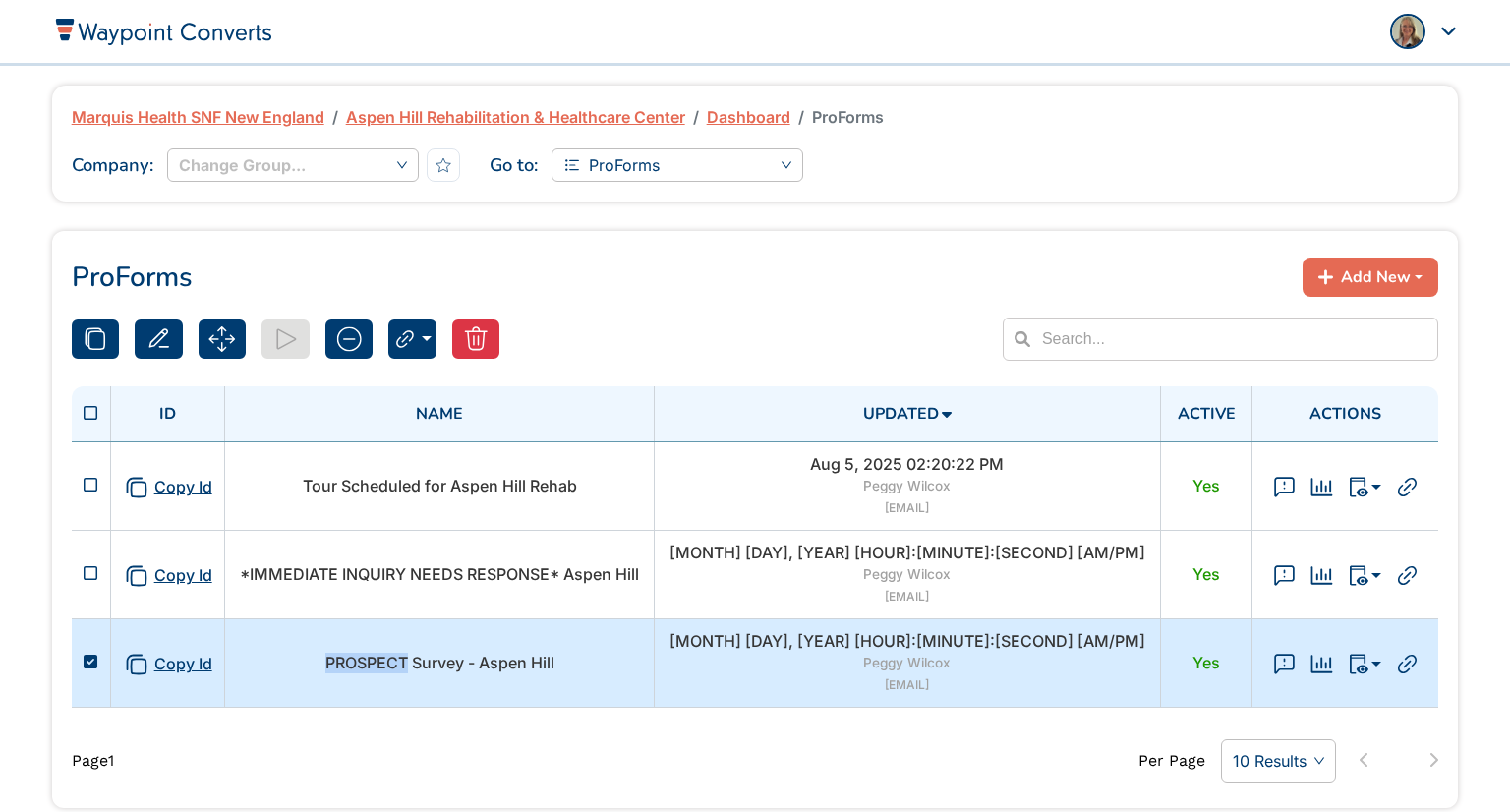 click on "PROSPECT Survey - Aspen Hill" at bounding box center [439, 663] 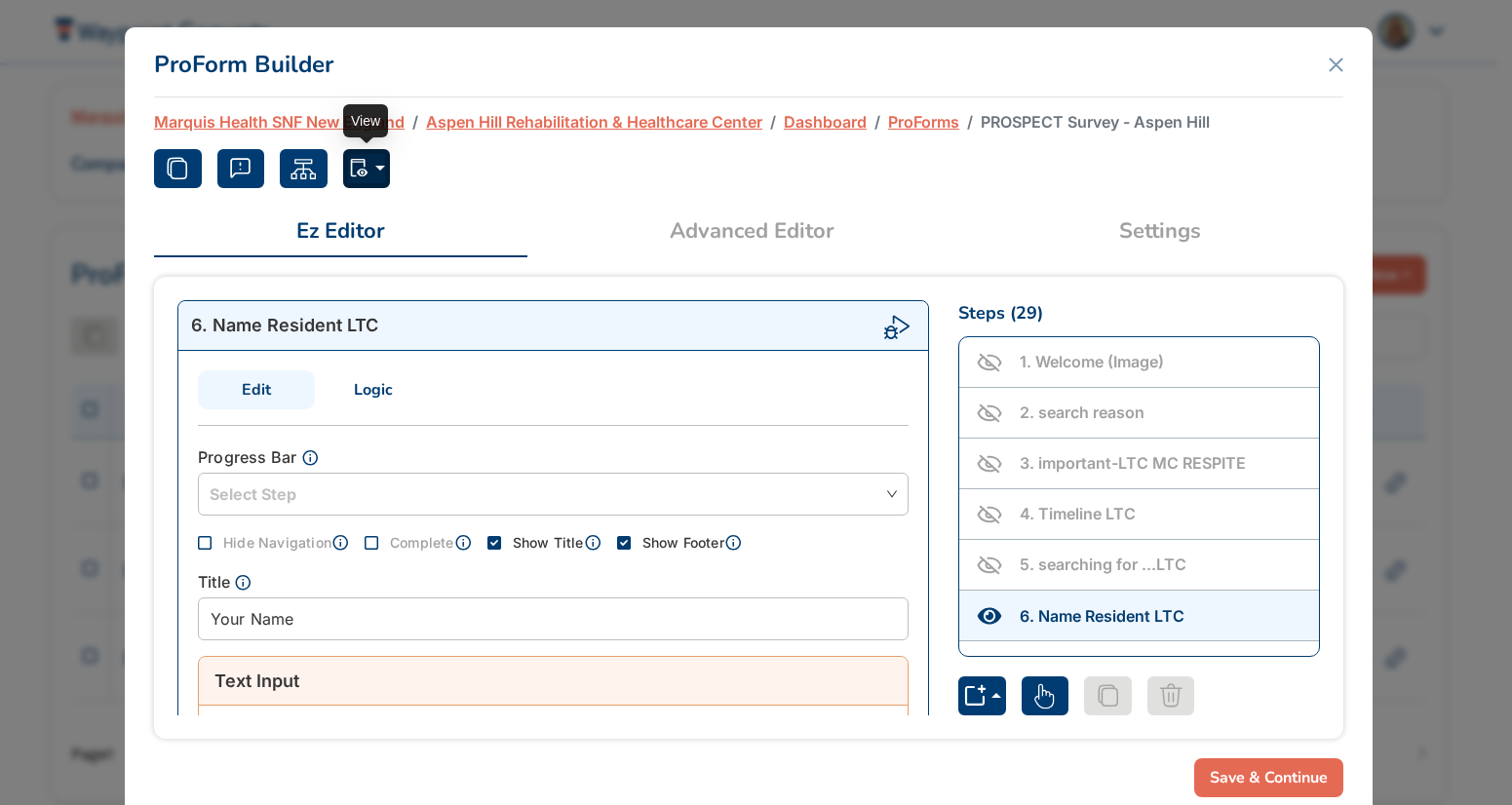 click at bounding box center (367, 169) 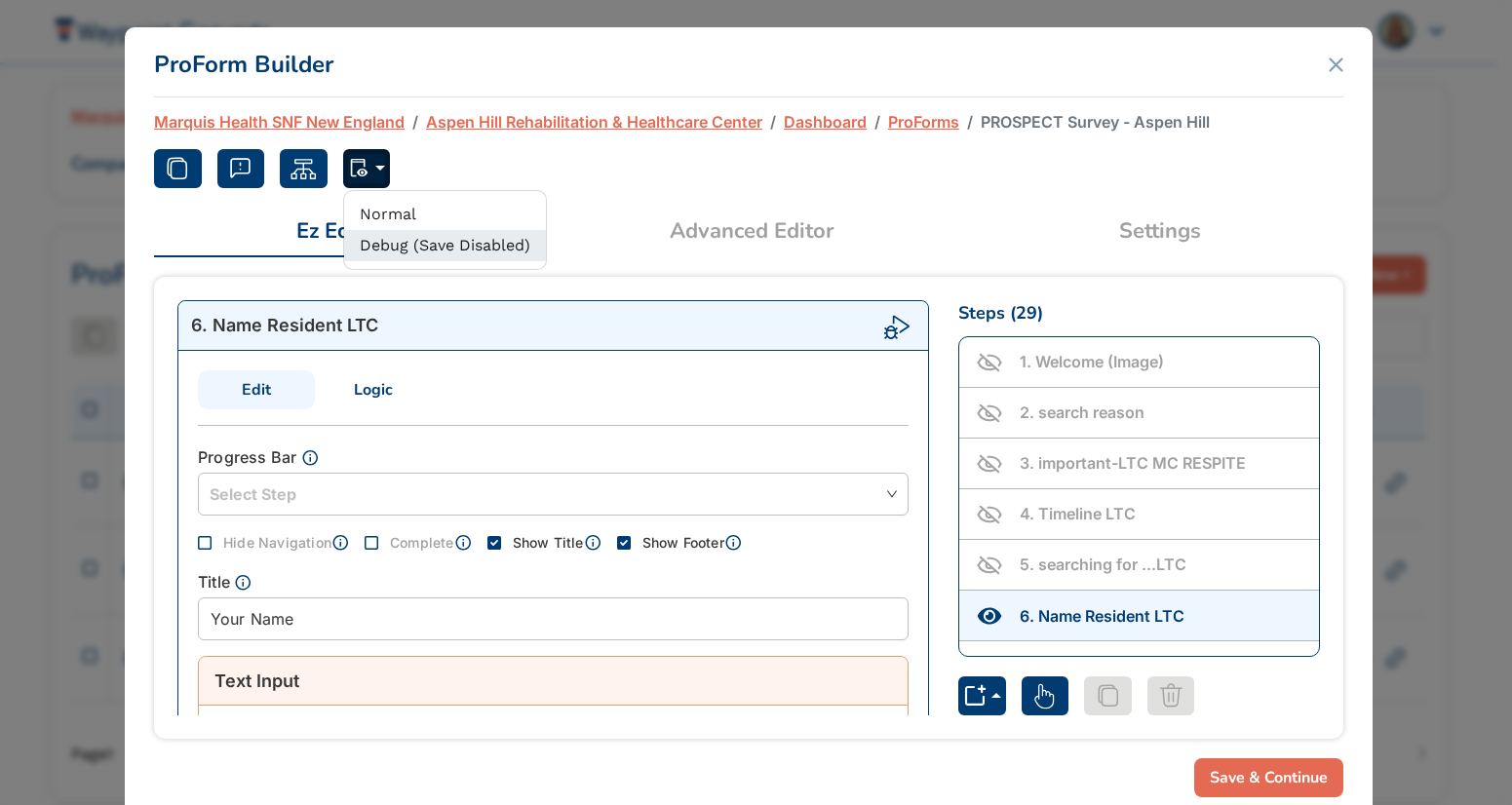 click on "Debug (Save Disabled)" at bounding box center (445, 246) 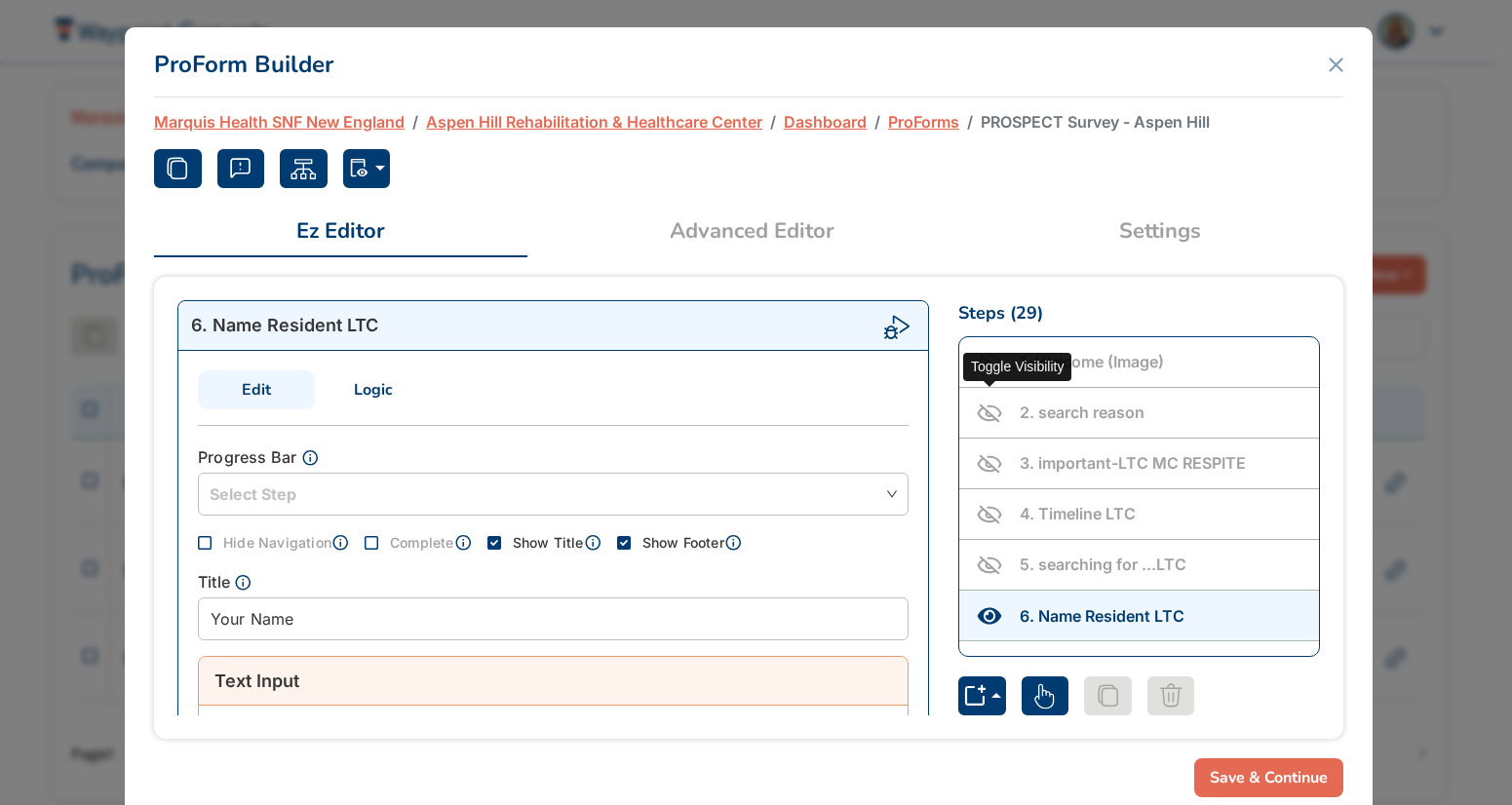click 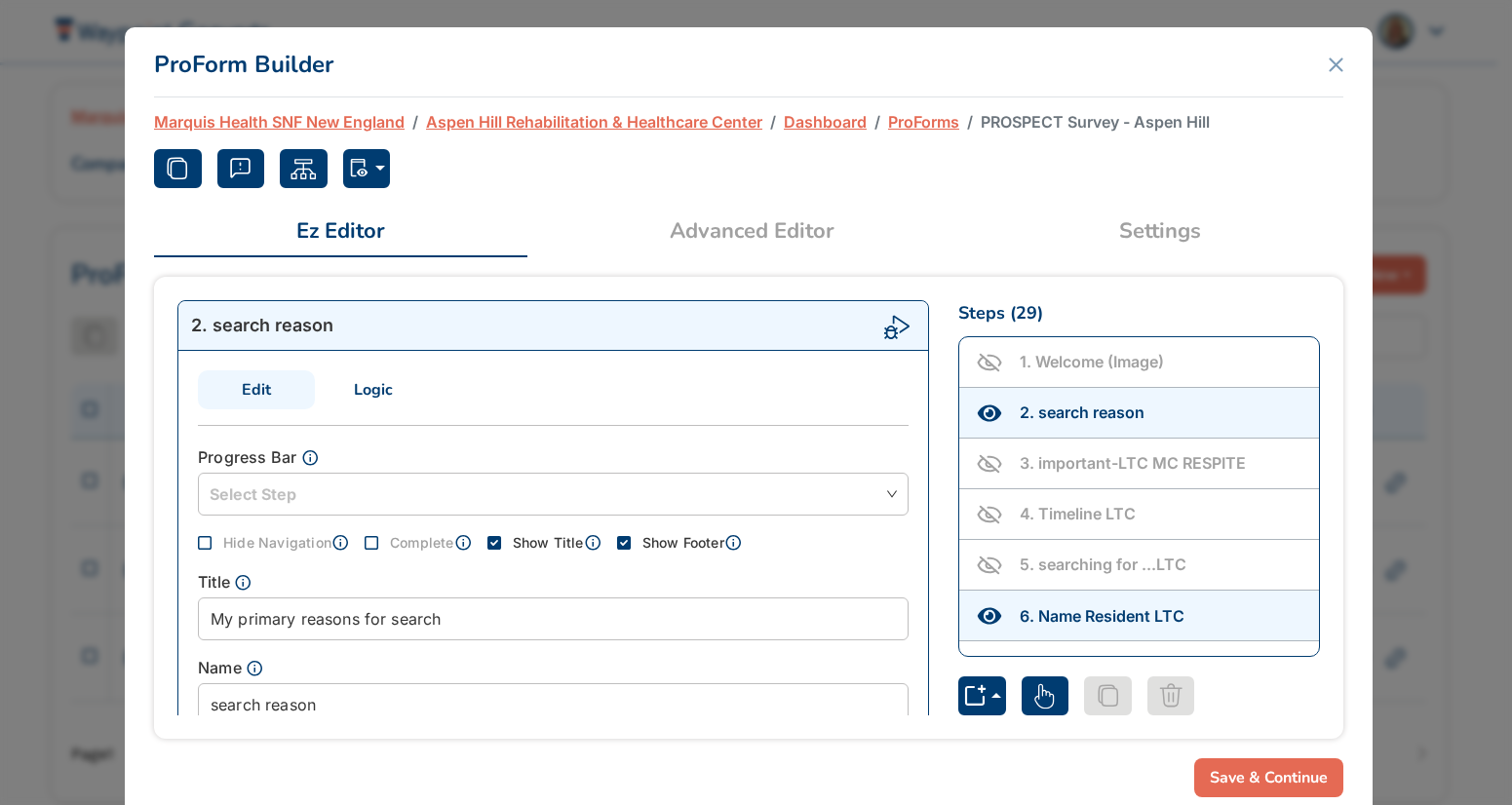 click on "Advanced Editor" at bounding box center [752, 231] 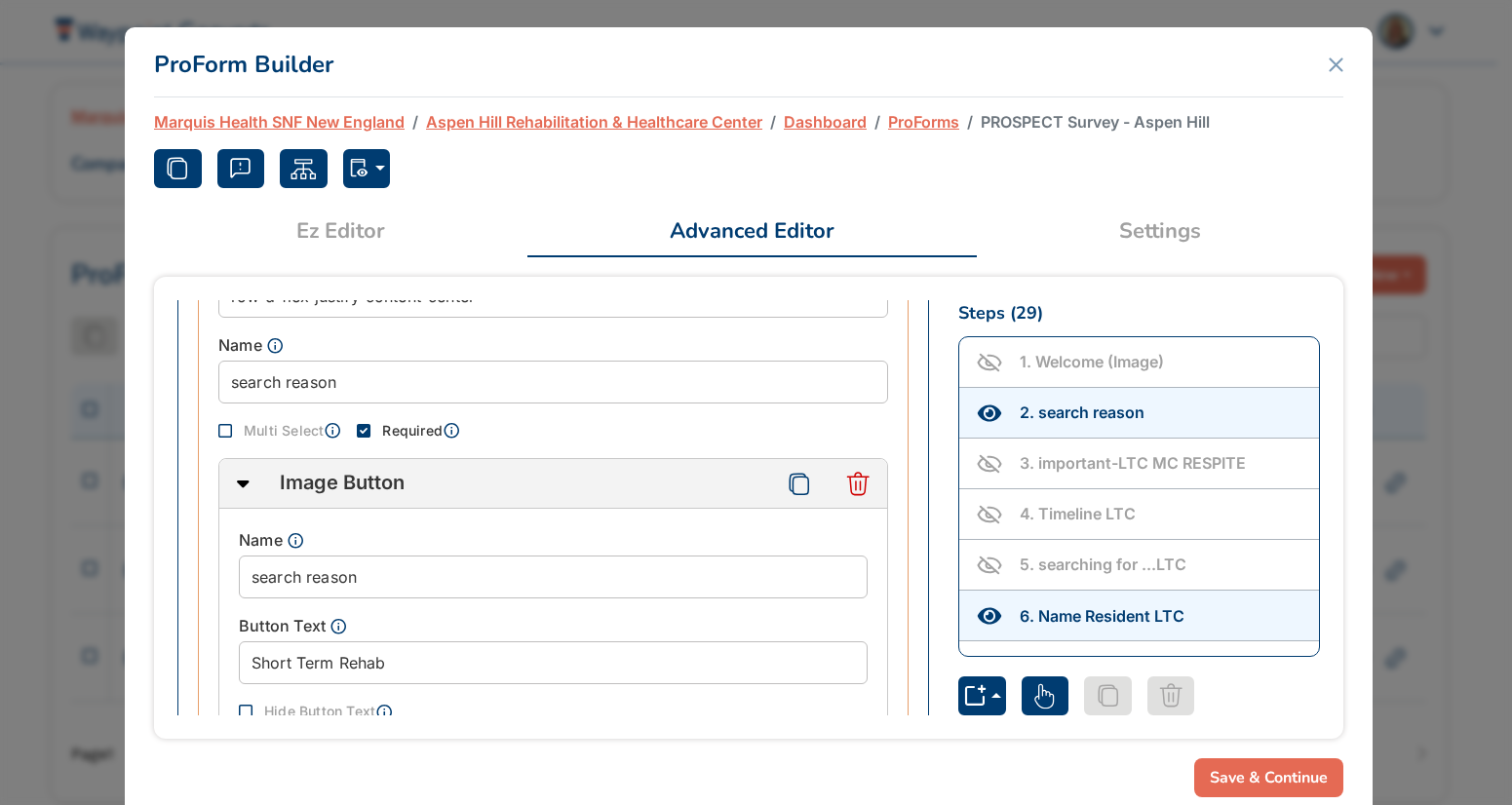 scroll, scrollTop: 915, scrollLeft: 0, axis: vertical 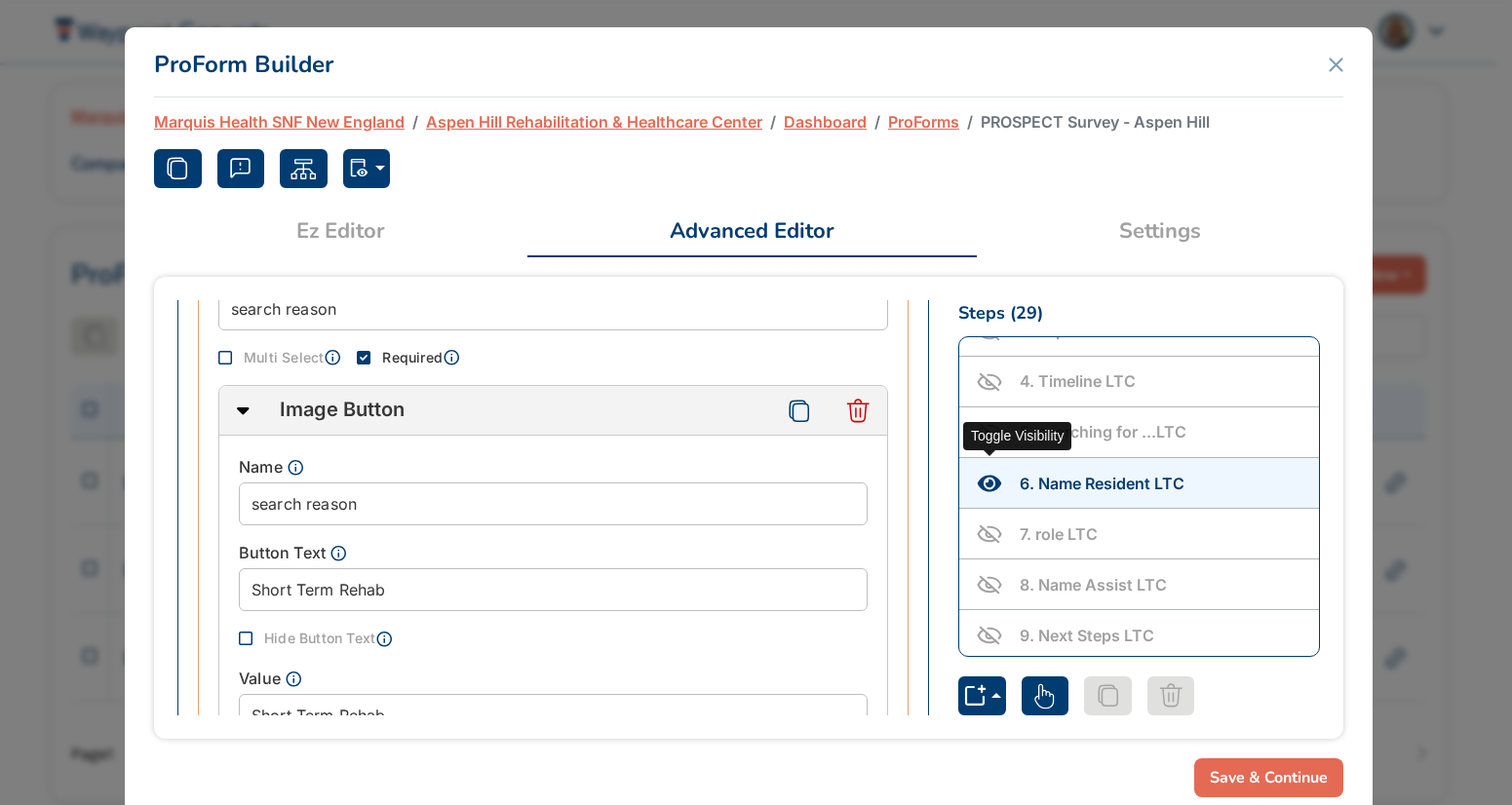 click 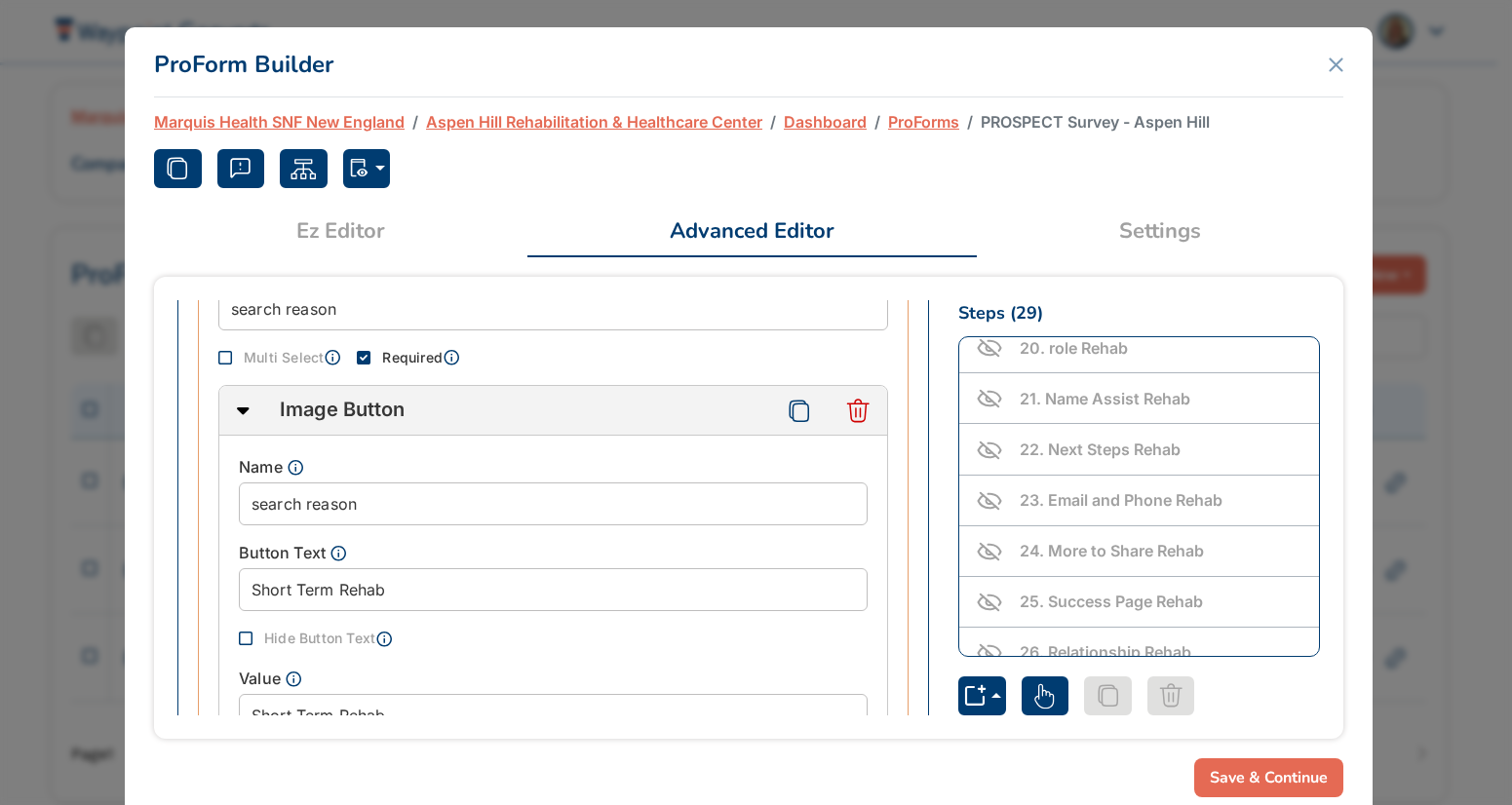 scroll, scrollTop: 1153, scrollLeft: 0, axis: vertical 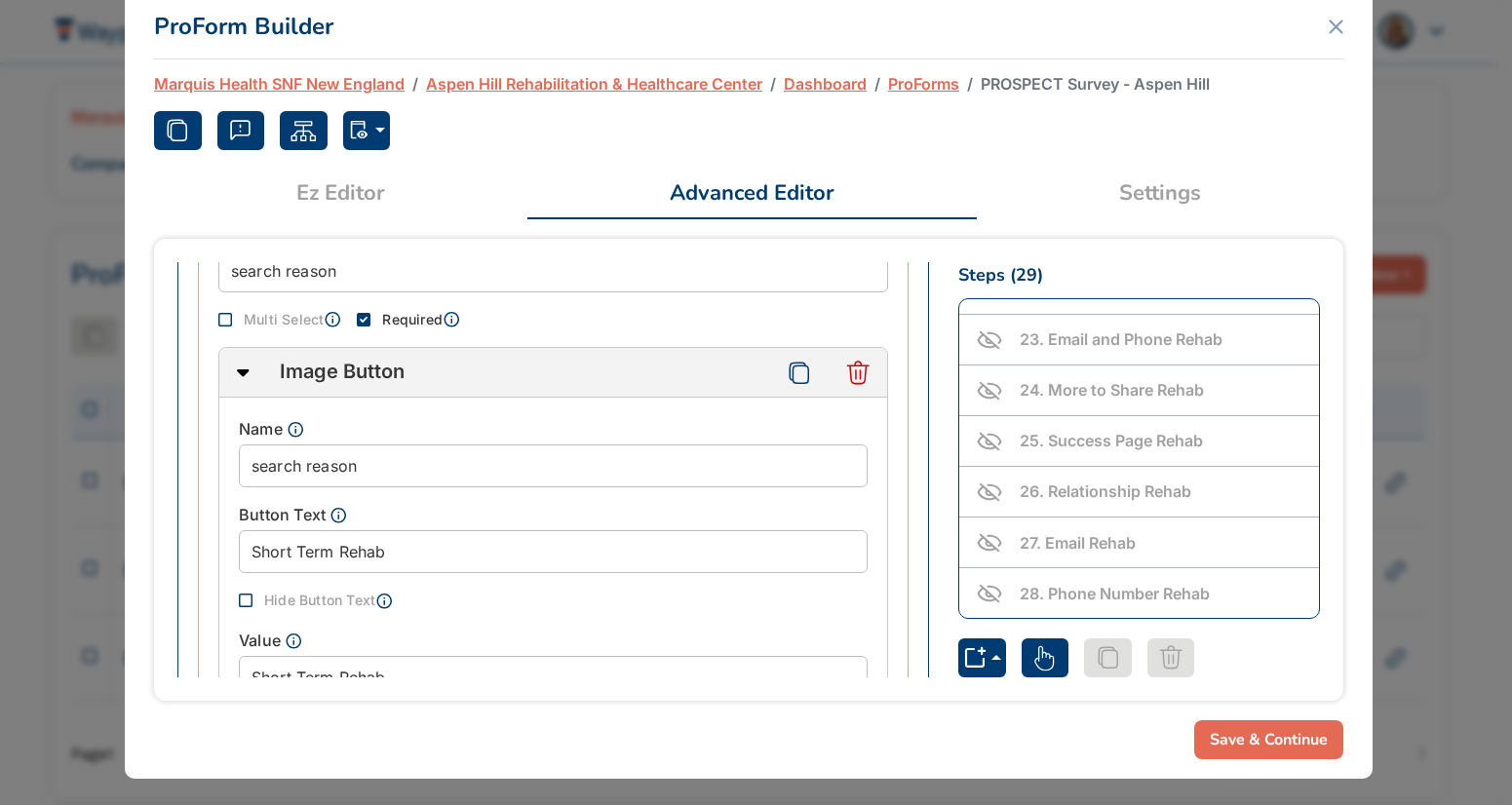 click on "[NUMBER] . More to Share Rehab" at bounding box center [1111, 390] 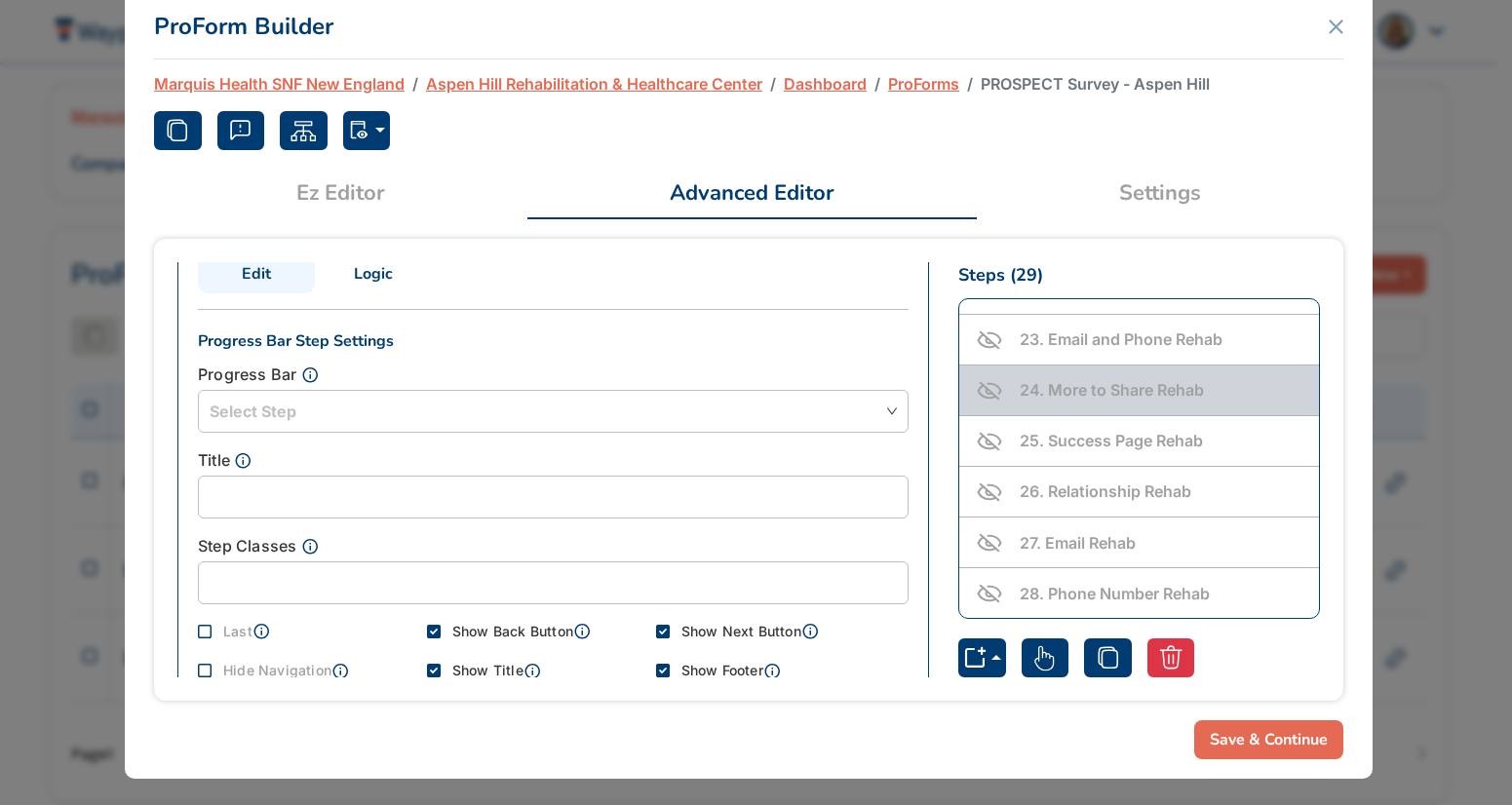 scroll, scrollTop: 0, scrollLeft: 0, axis: both 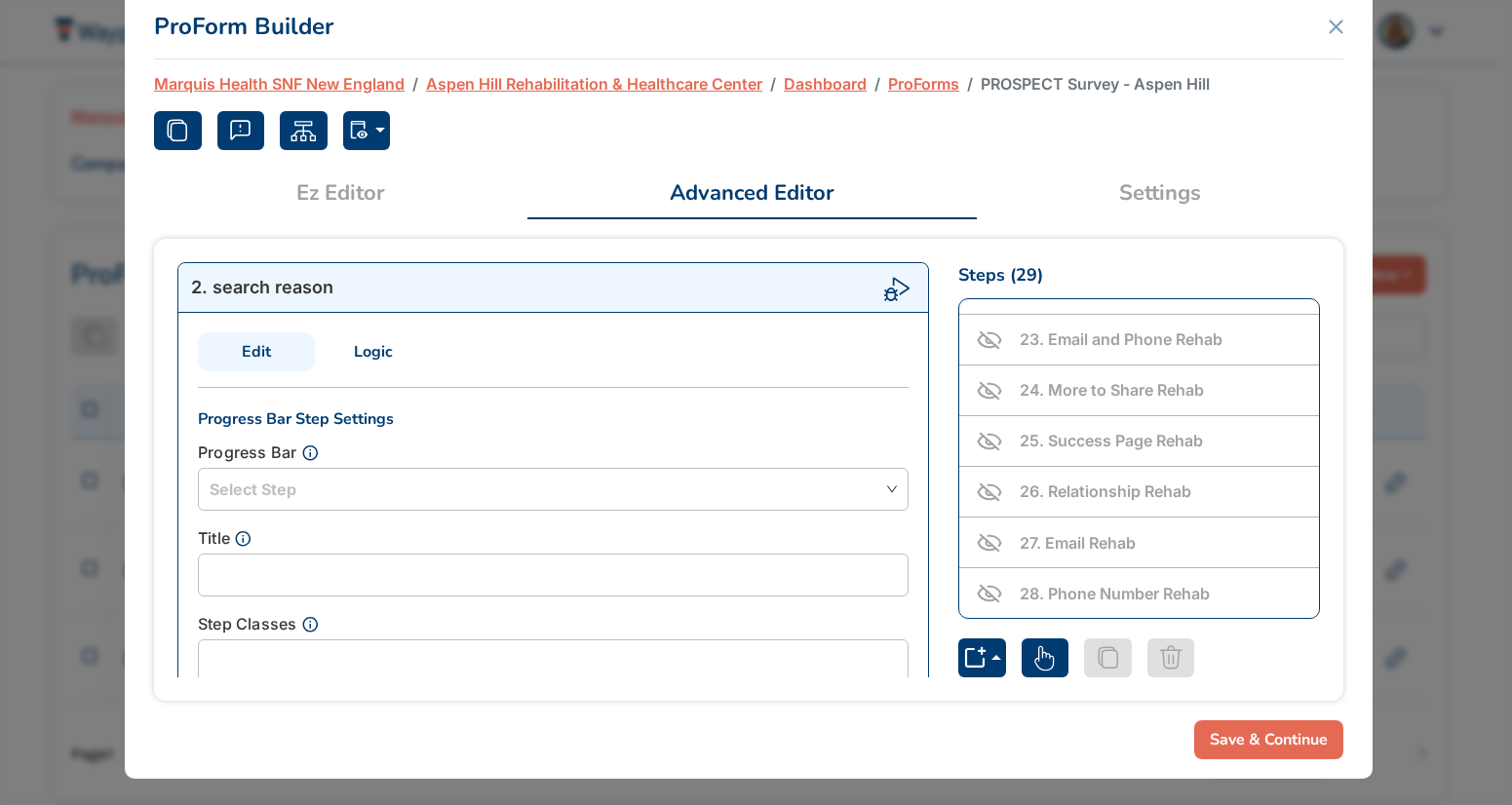 click on "Logic" at bounding box center [373, 352] 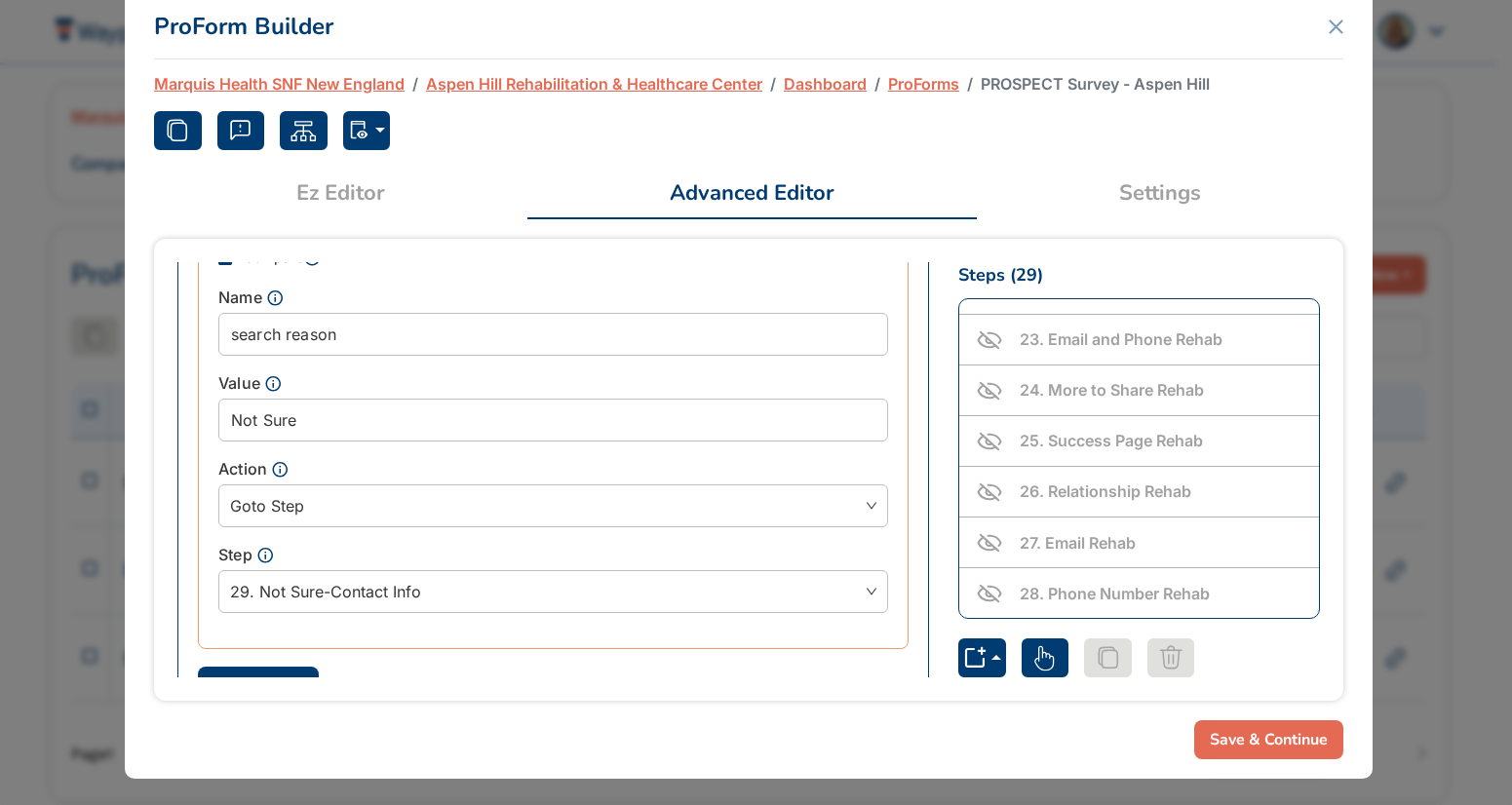 scroll, scrollTop: 1523, scrollLeft: 0, axis: vertical 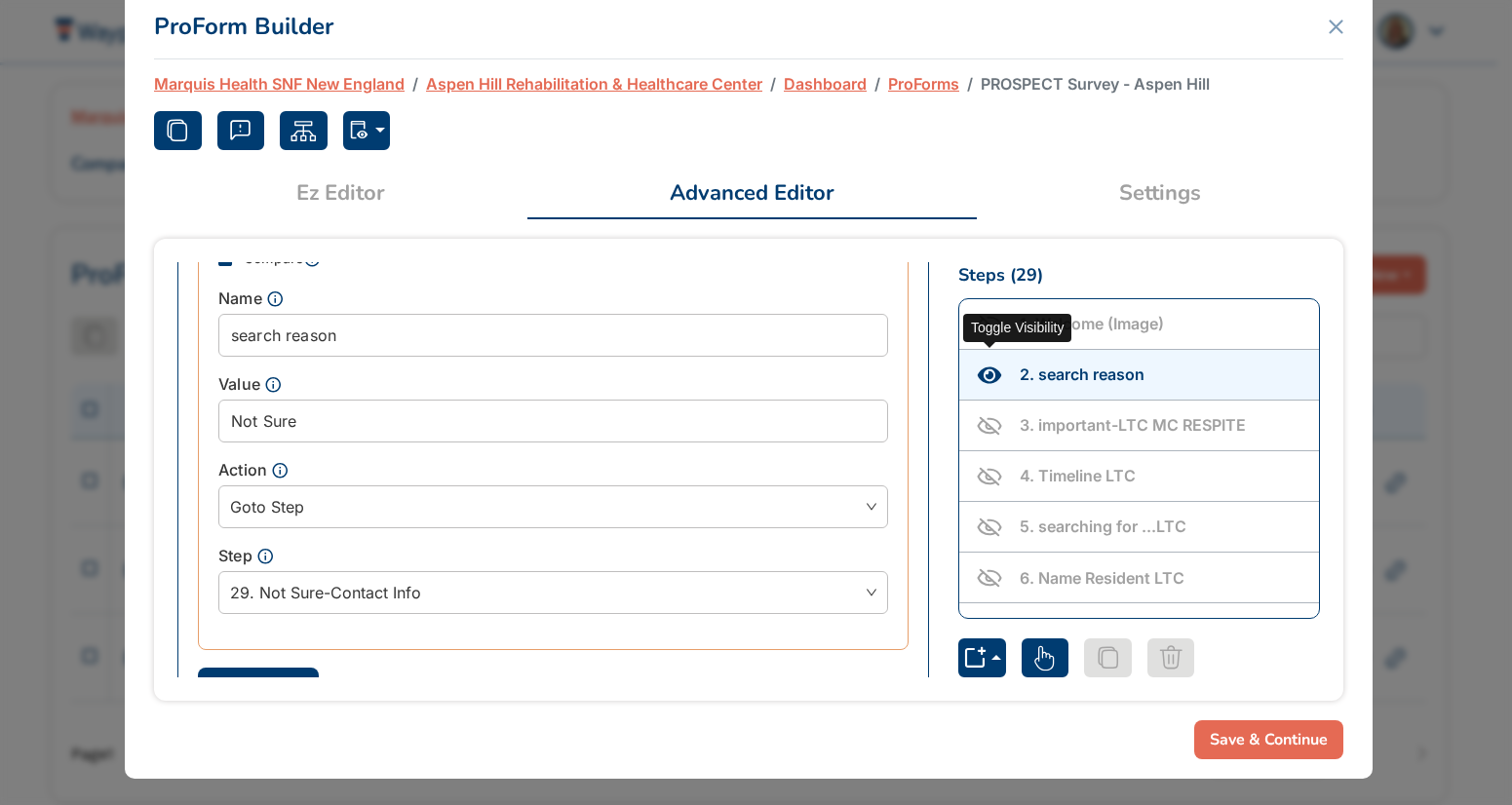 click 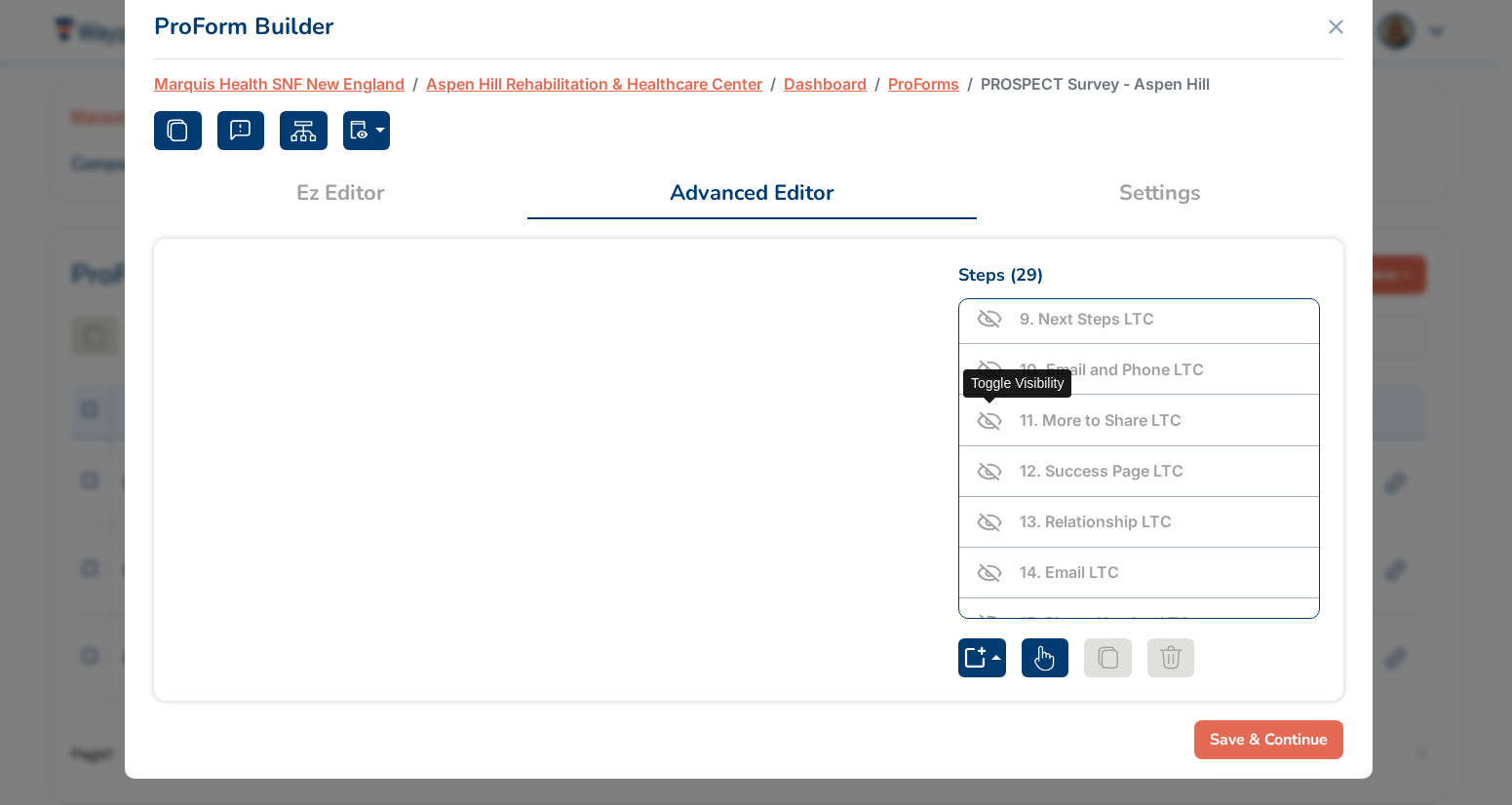 scroll, scrollTop: 448, scrollLeft: 0, axis: vertical 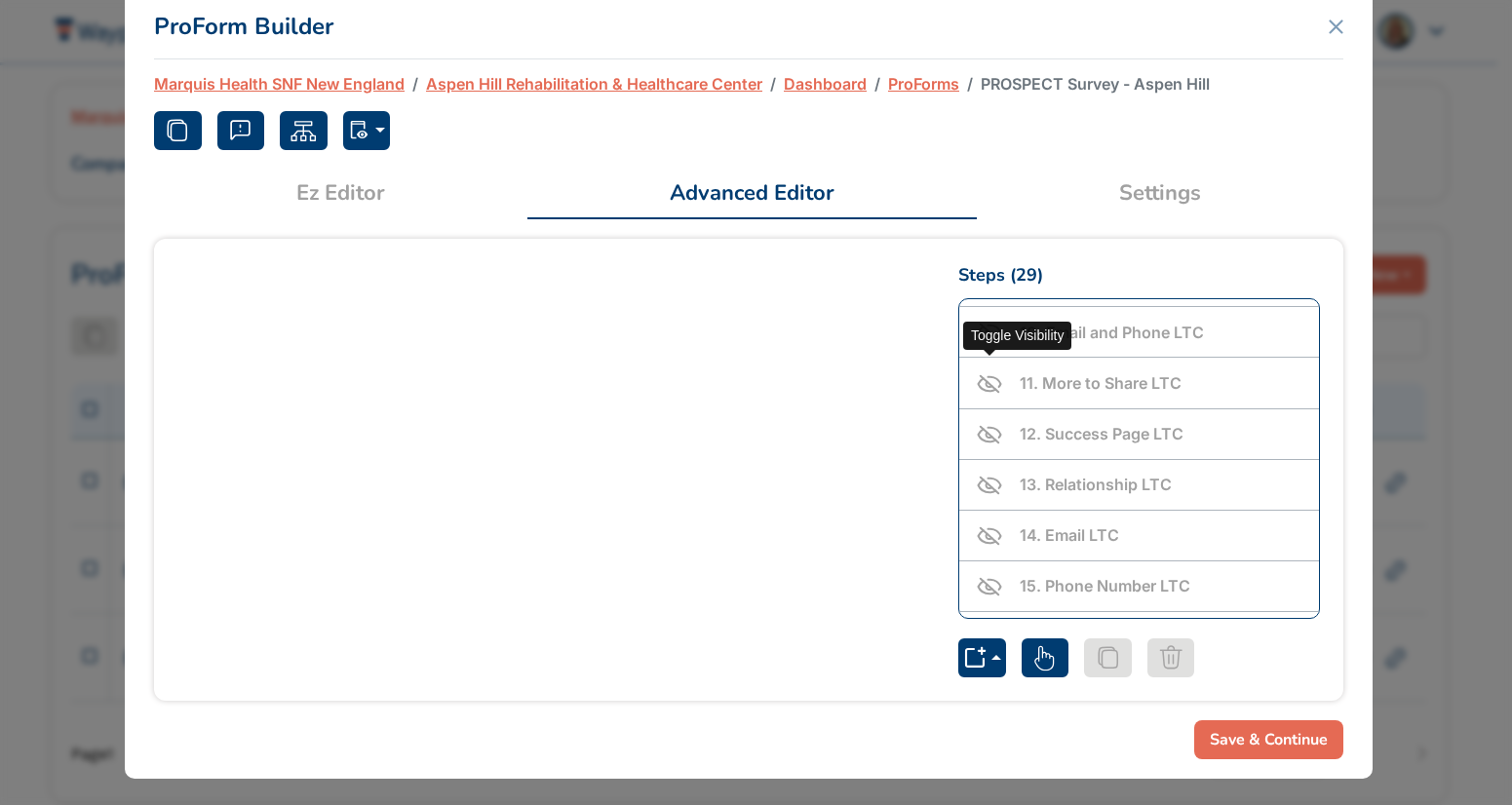 click 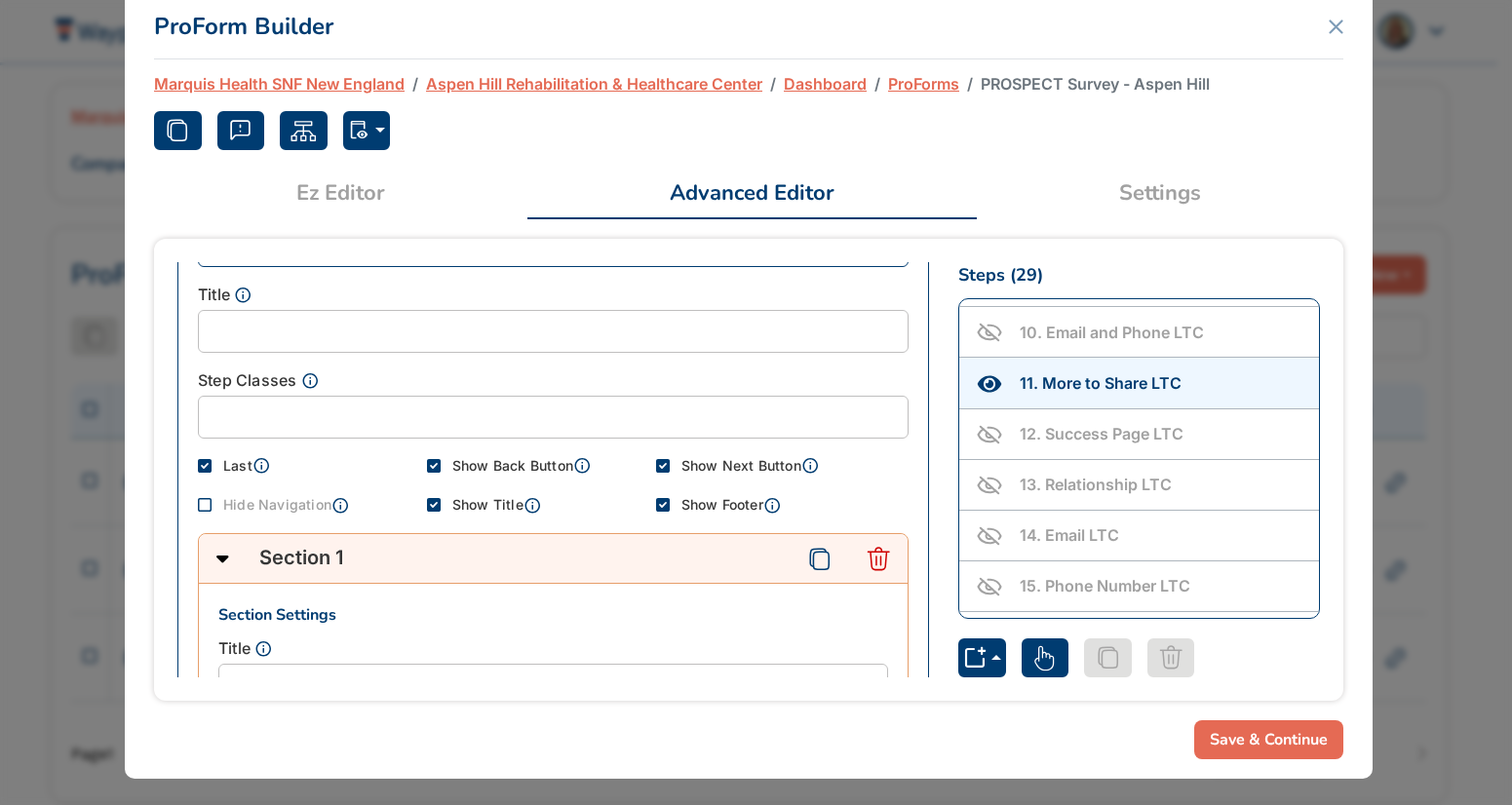scroll, scrollTop: 341, scrollLeft: 0, axis: vertical 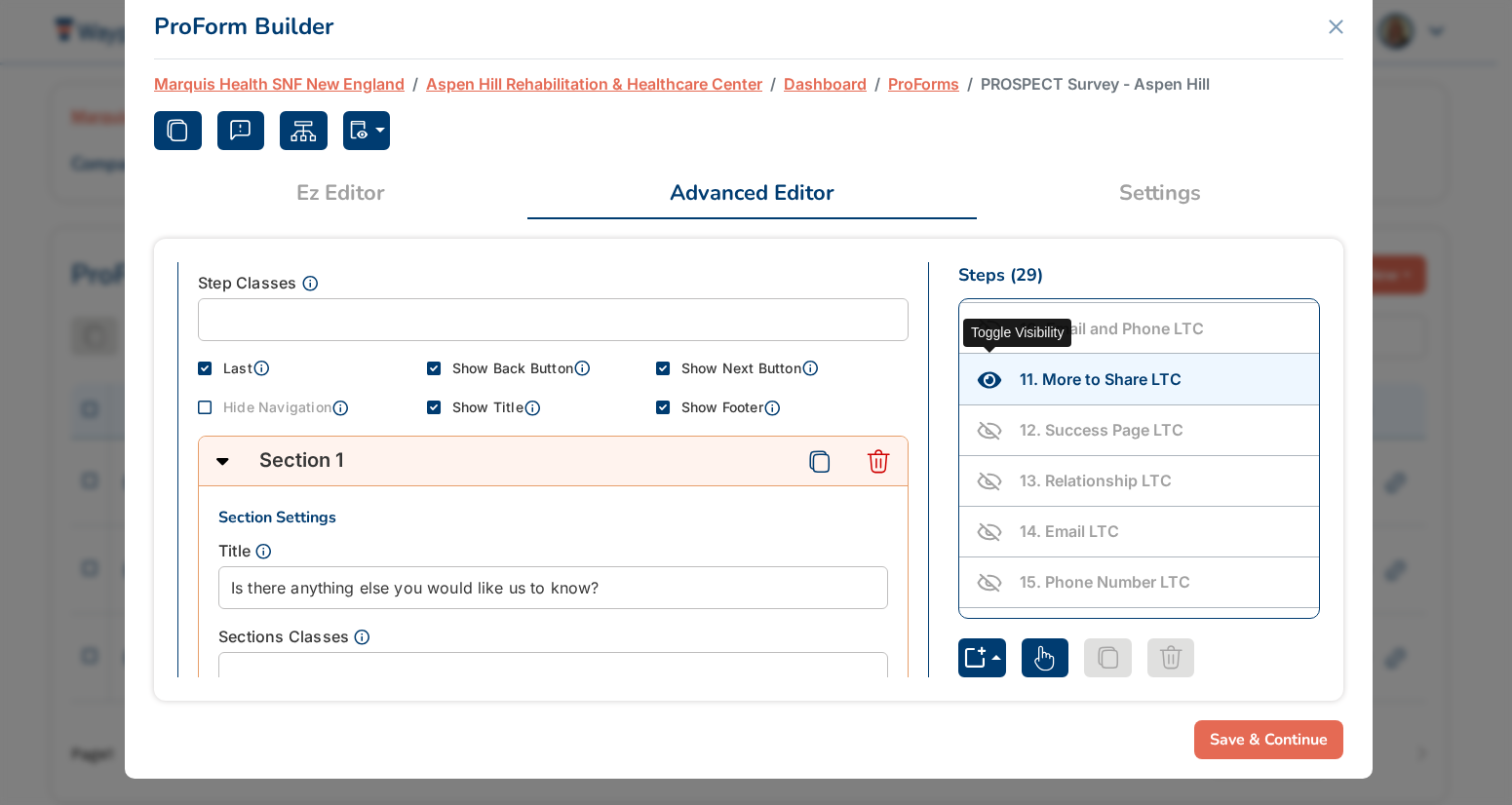 click 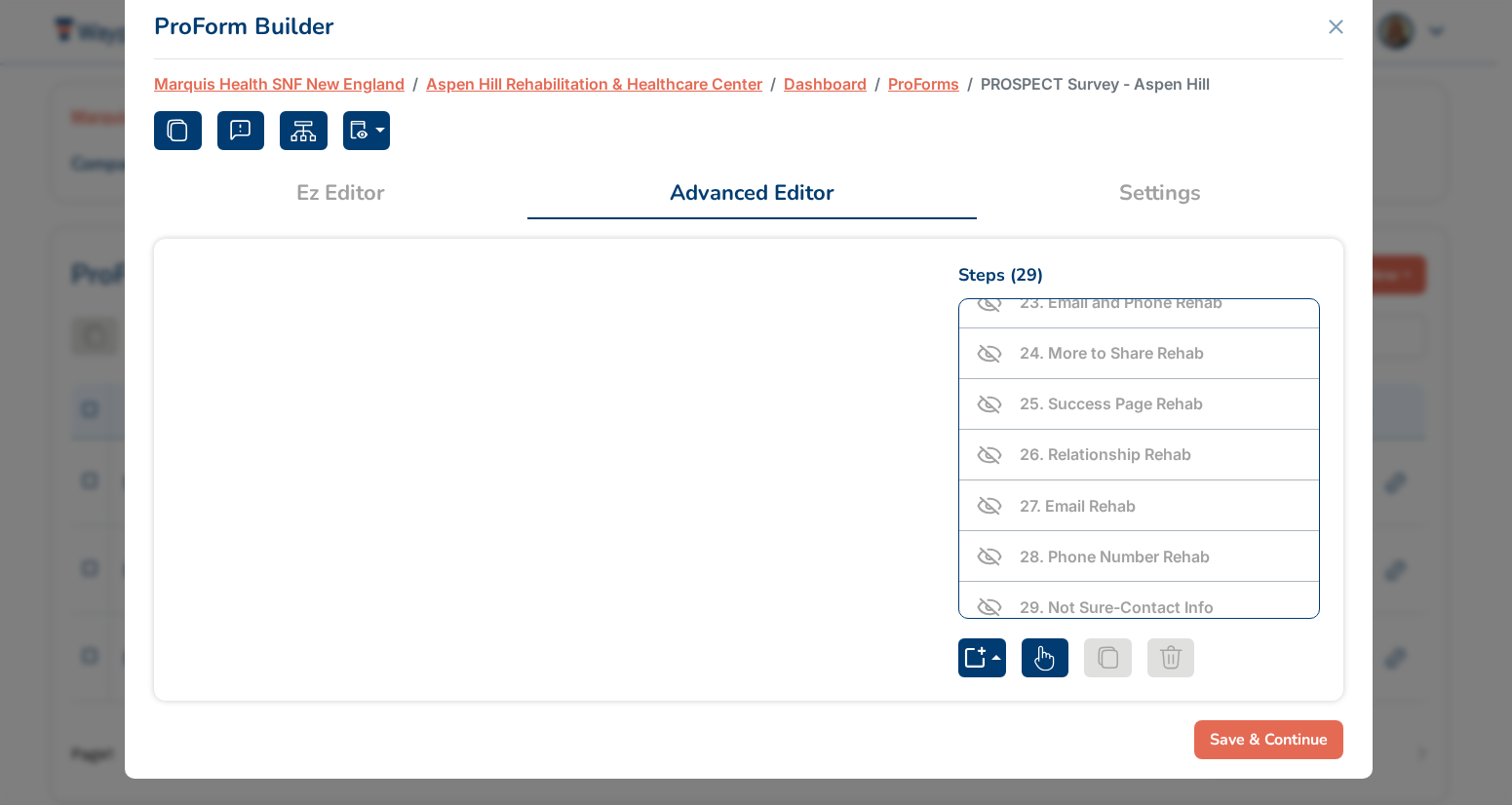 scroll, scrollTop: 1137, scrollLeft: 0, axis: vertical 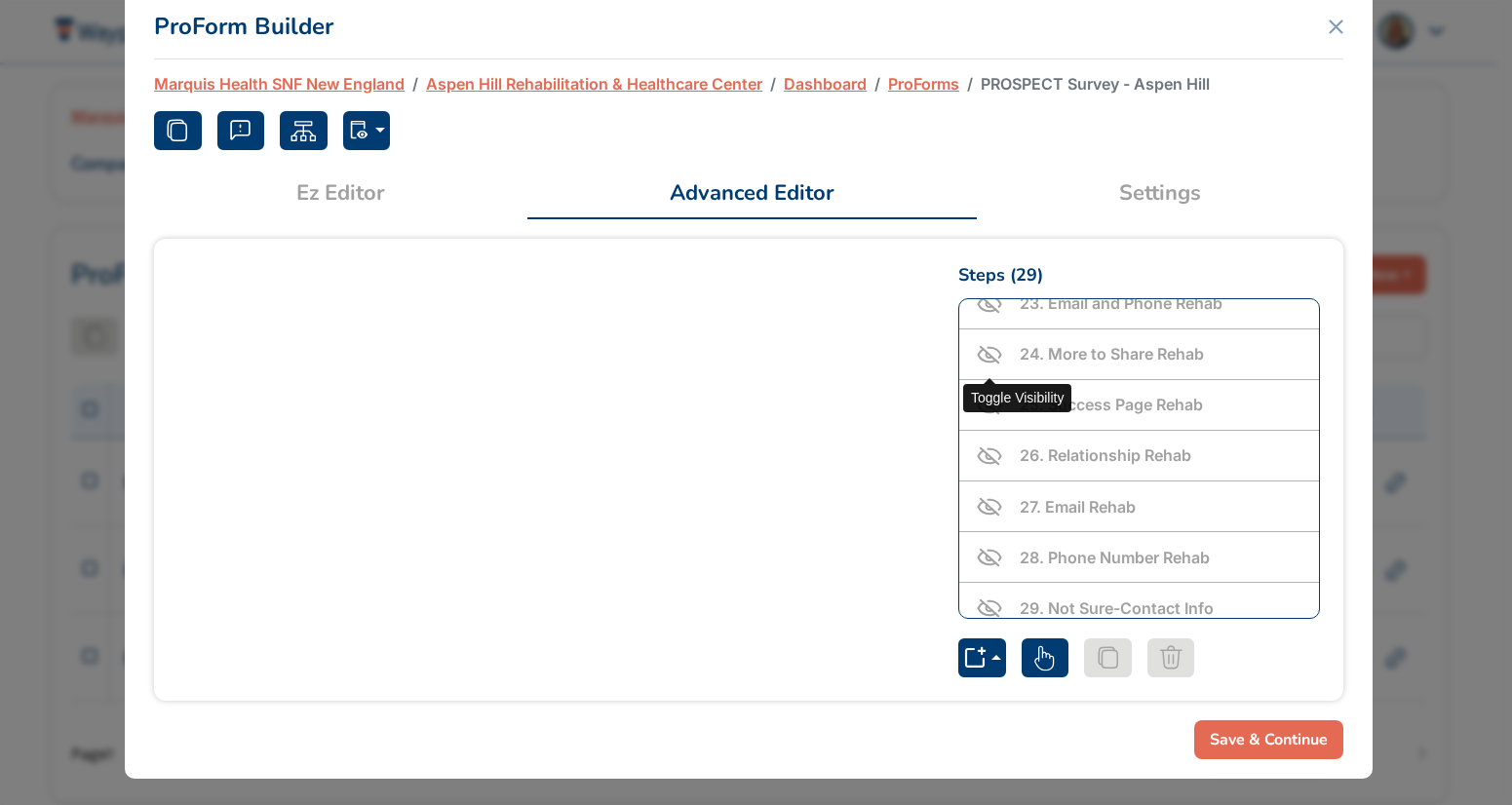 click 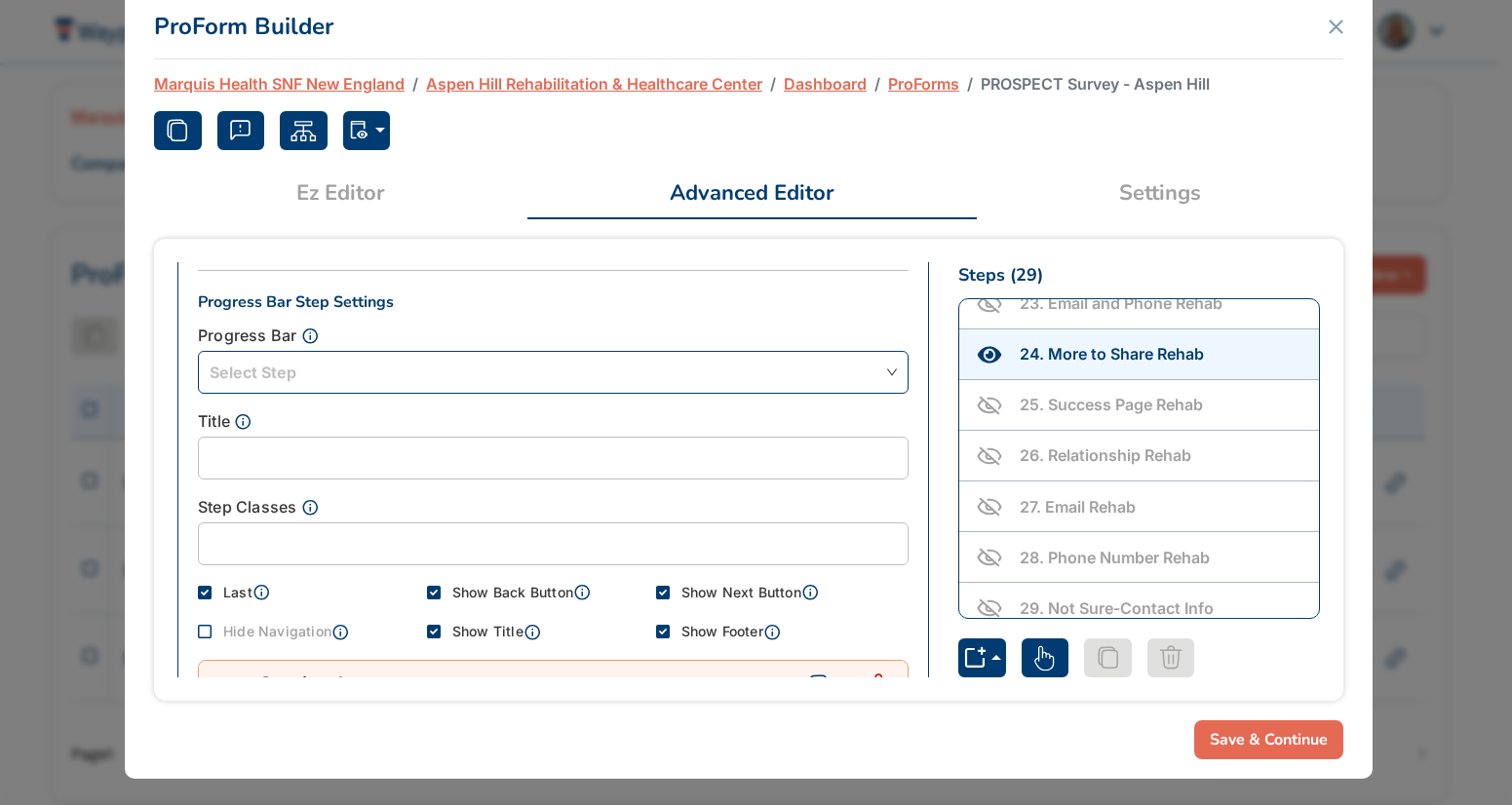 scroll, scrollTop: 152, scrollLeft: 0, axis: vertical 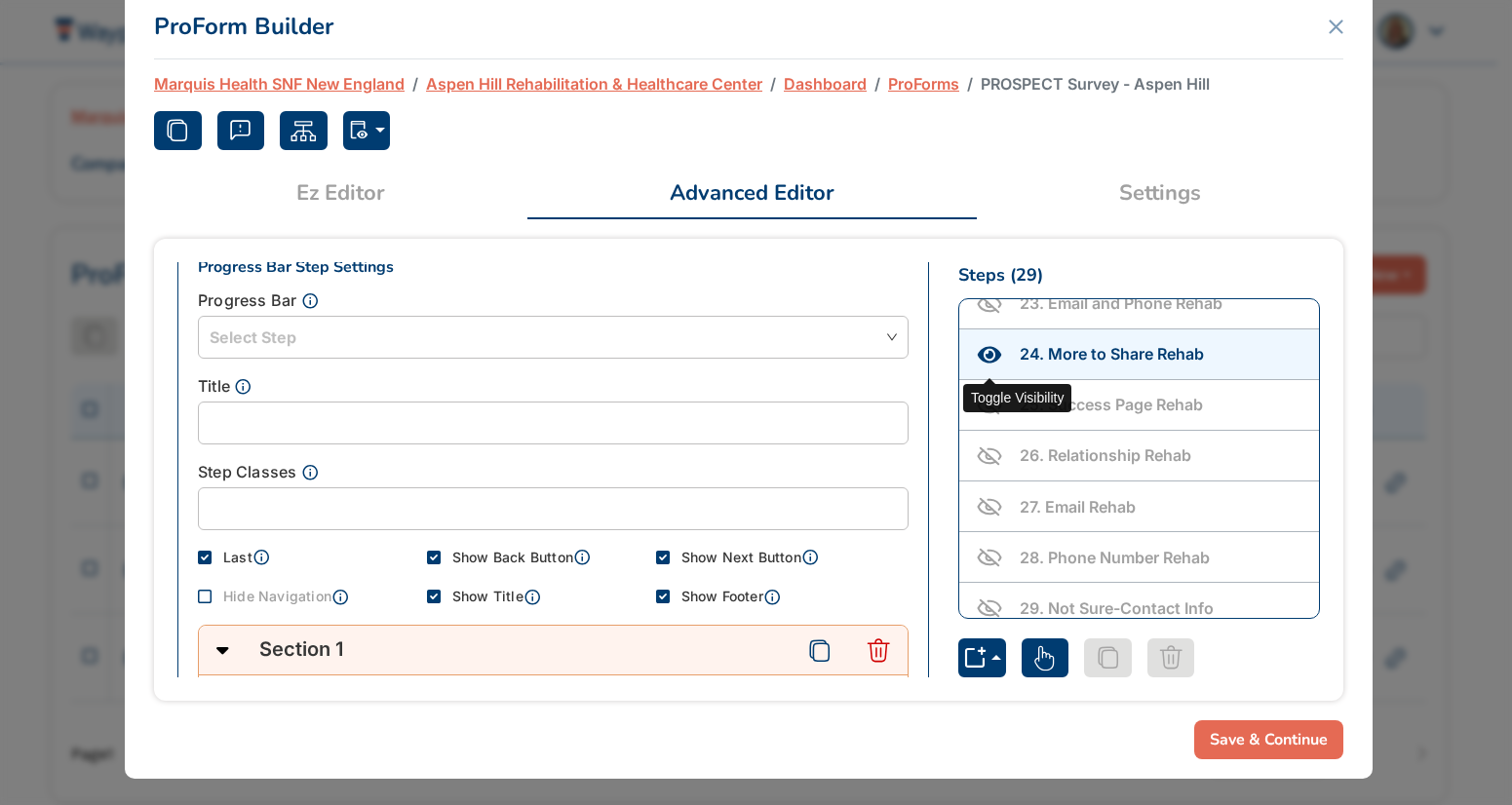 click 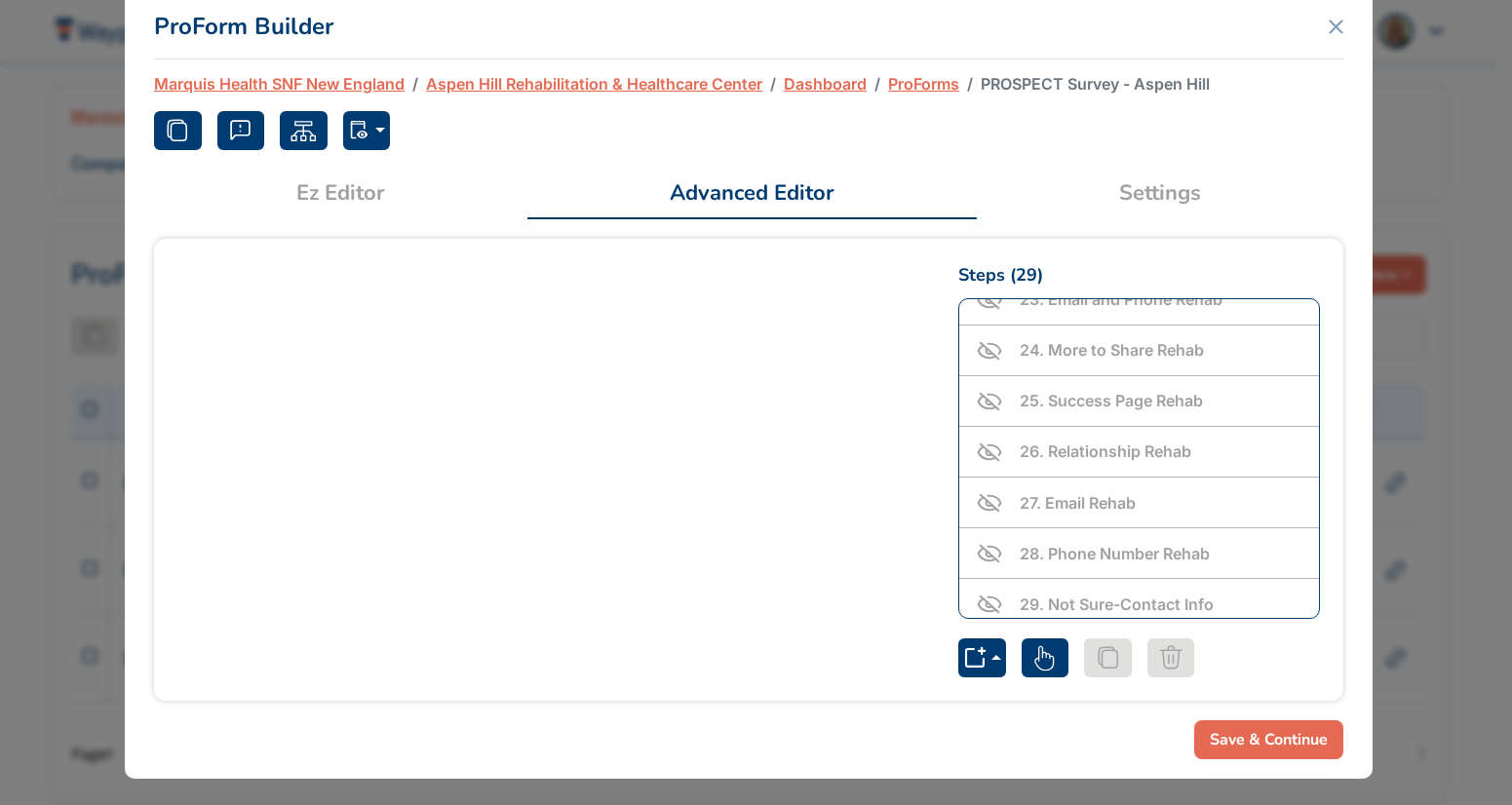 scroll, scrollTop: 1153, scrollLeft: 0, axis: vertical 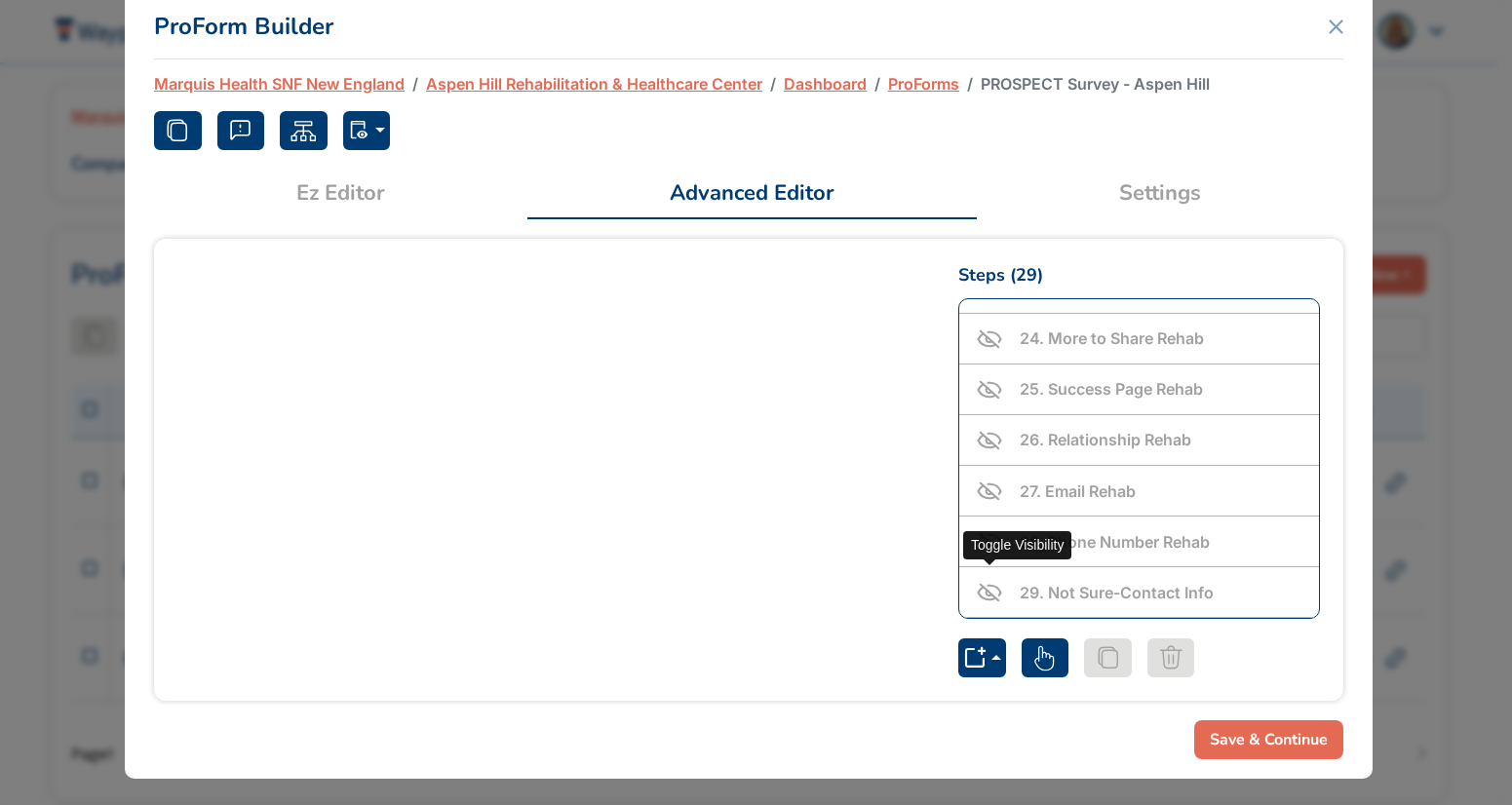 click 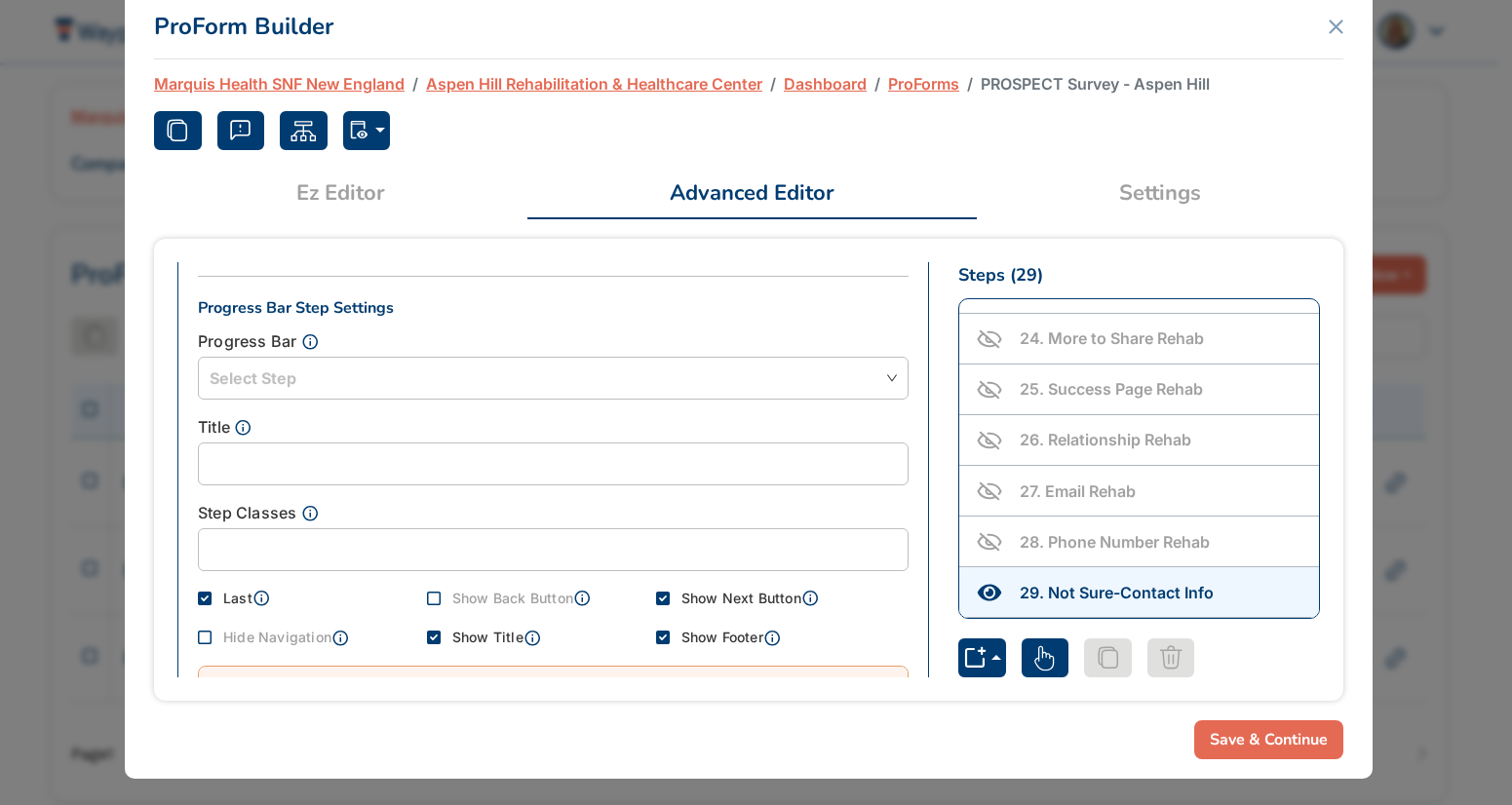 scroll, scrollTop: 0, scrollLeft: 0, axis: both 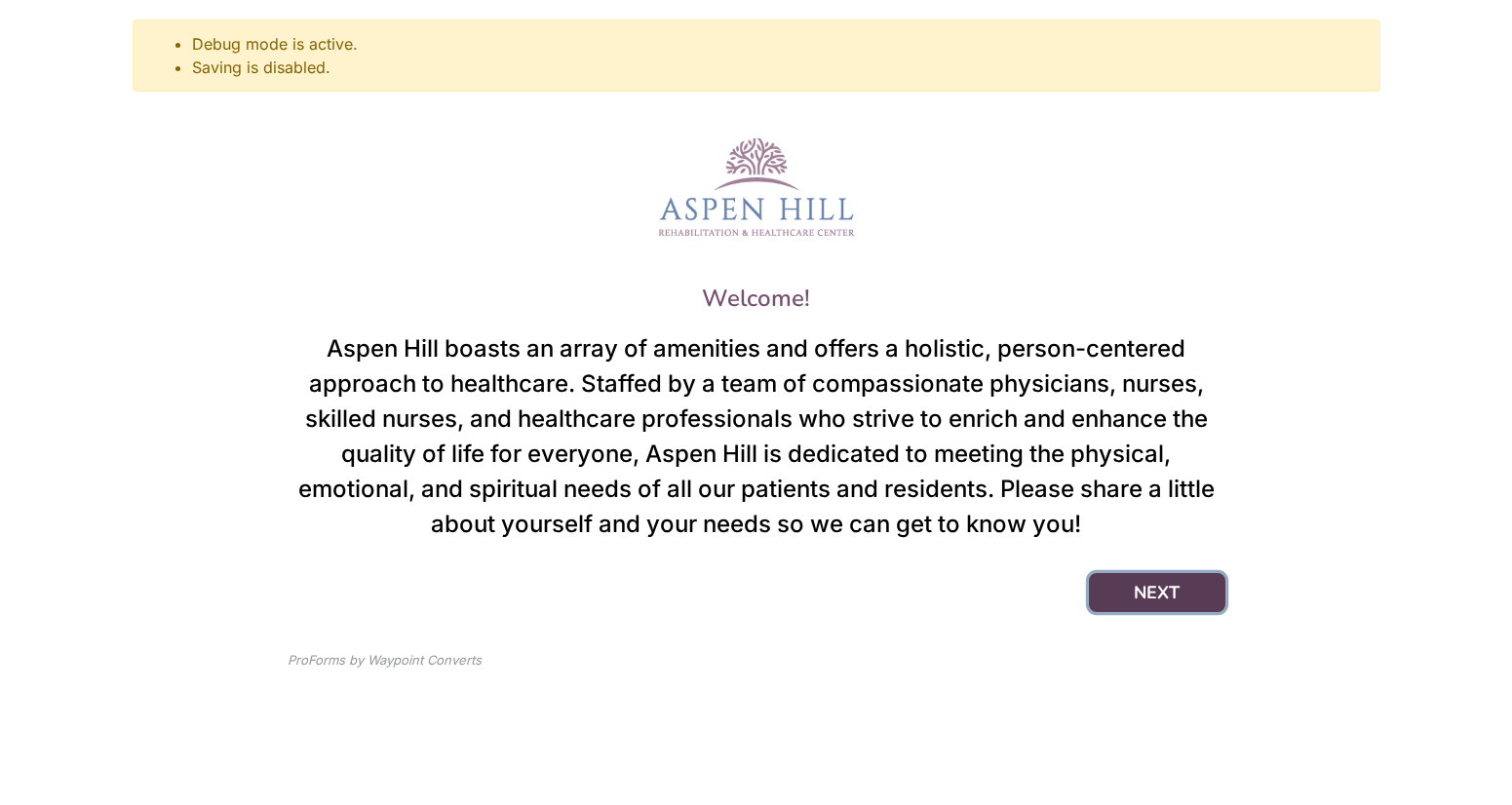 click on "NEXT" at bounding box center [1157, 593] 